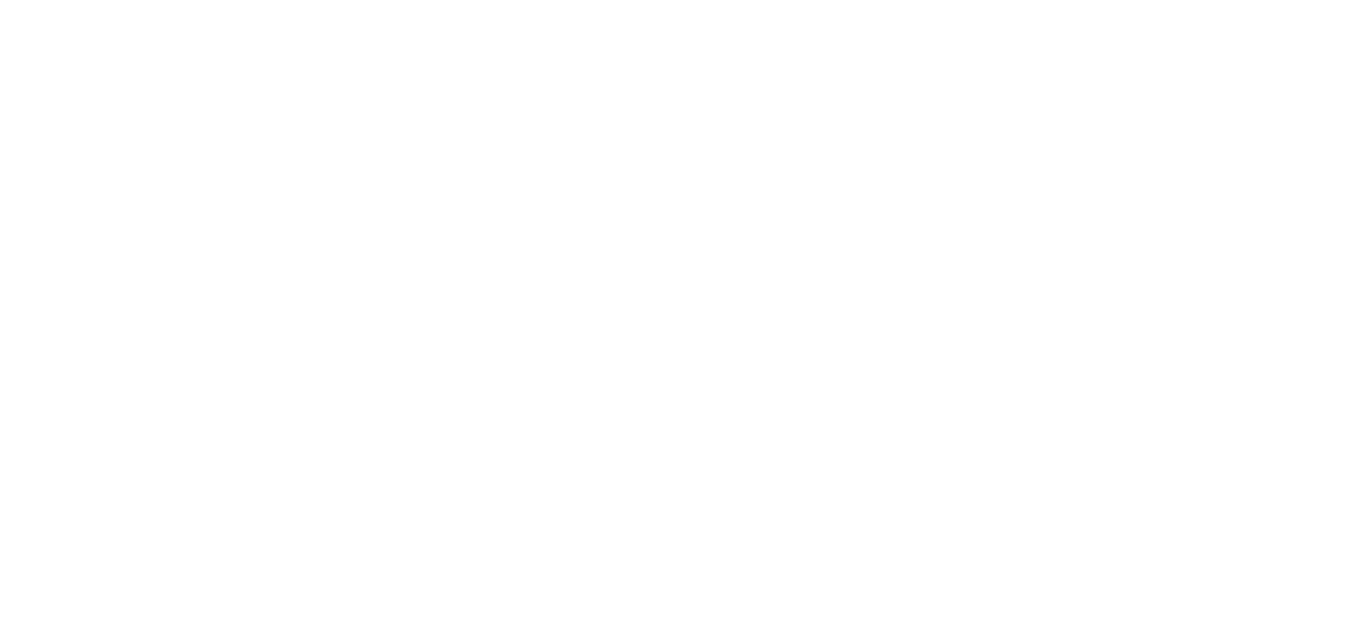 scroll, scrollTop: 0, scrollLeft: 0, axis: both 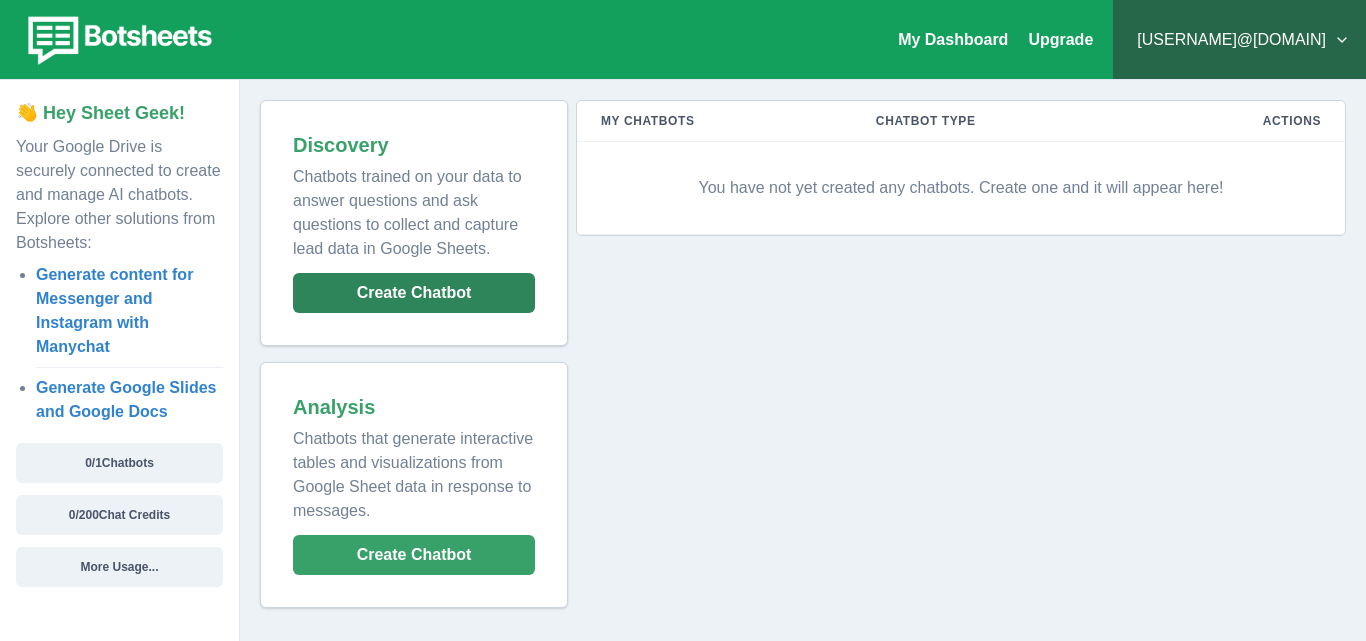 click on "Create Chatbot" at bounding box center (414, 293) 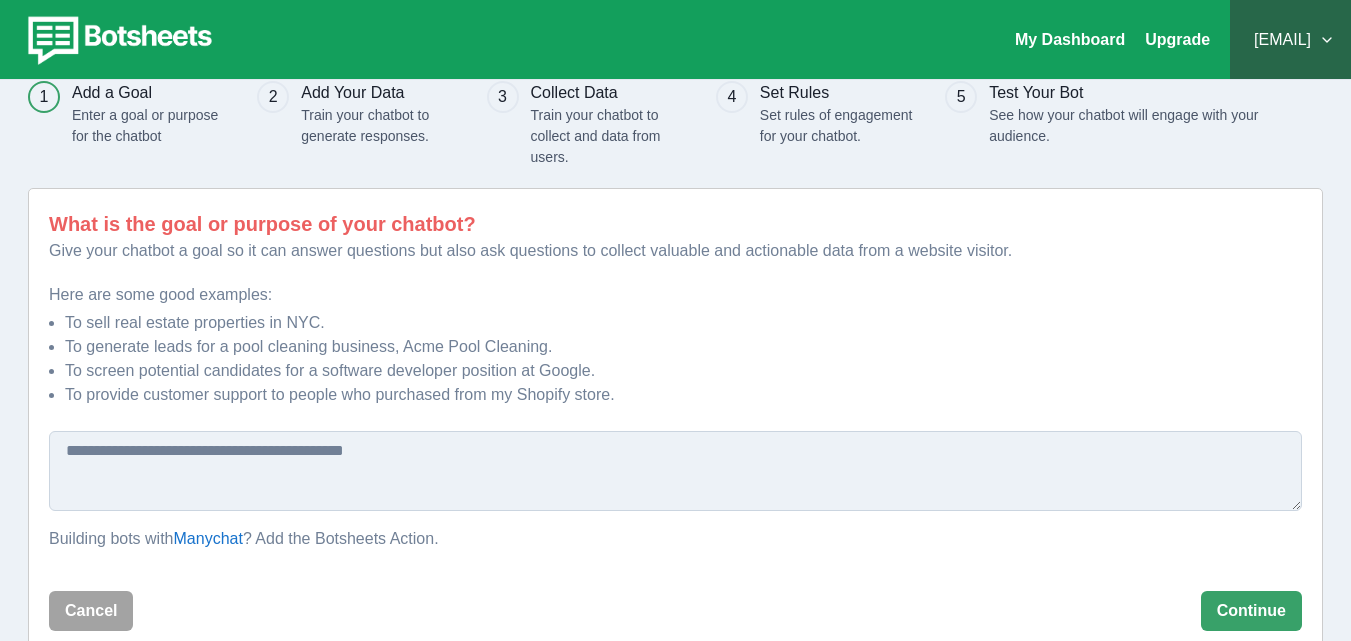 scroll, scrollTop: 100, scrollLeft: 0, axis: vertical 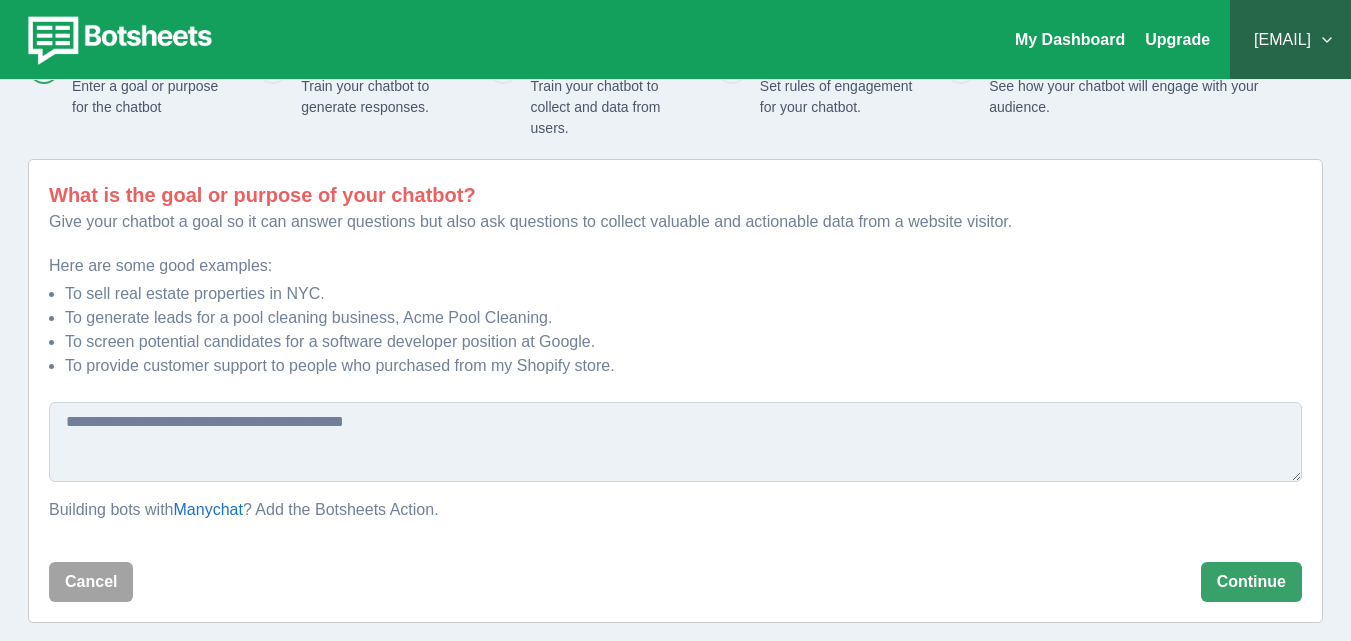click at bounding box center (675, 442) 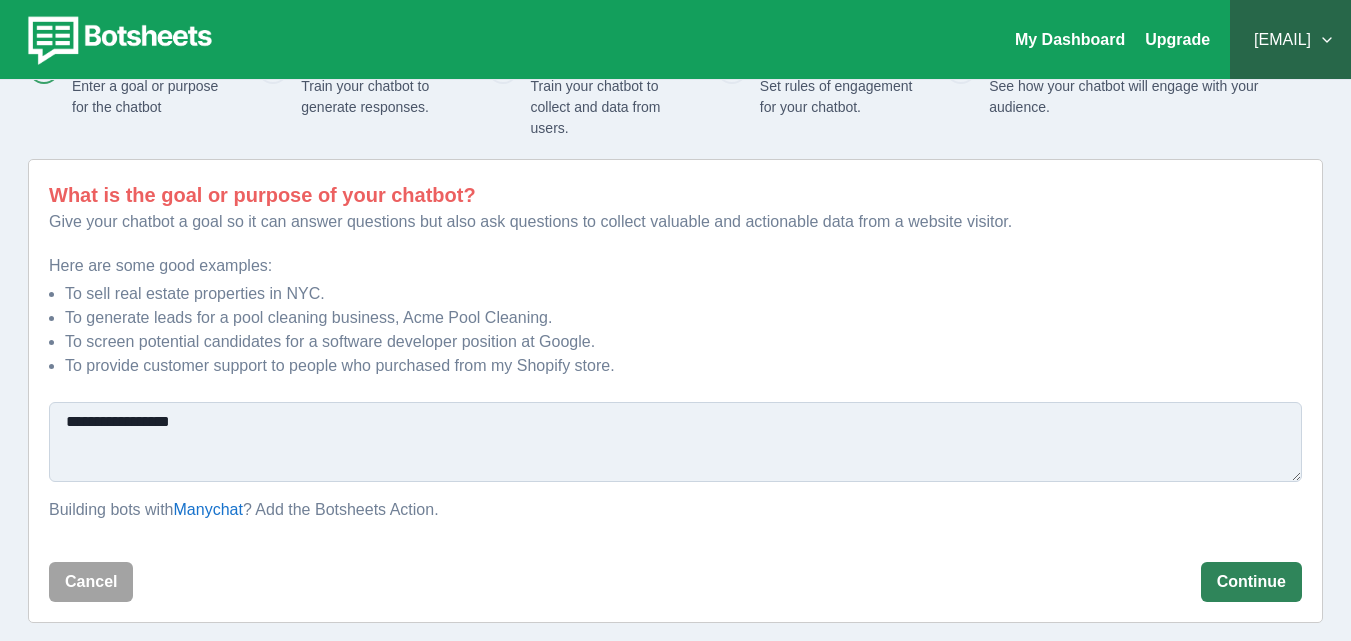 type on "**********" 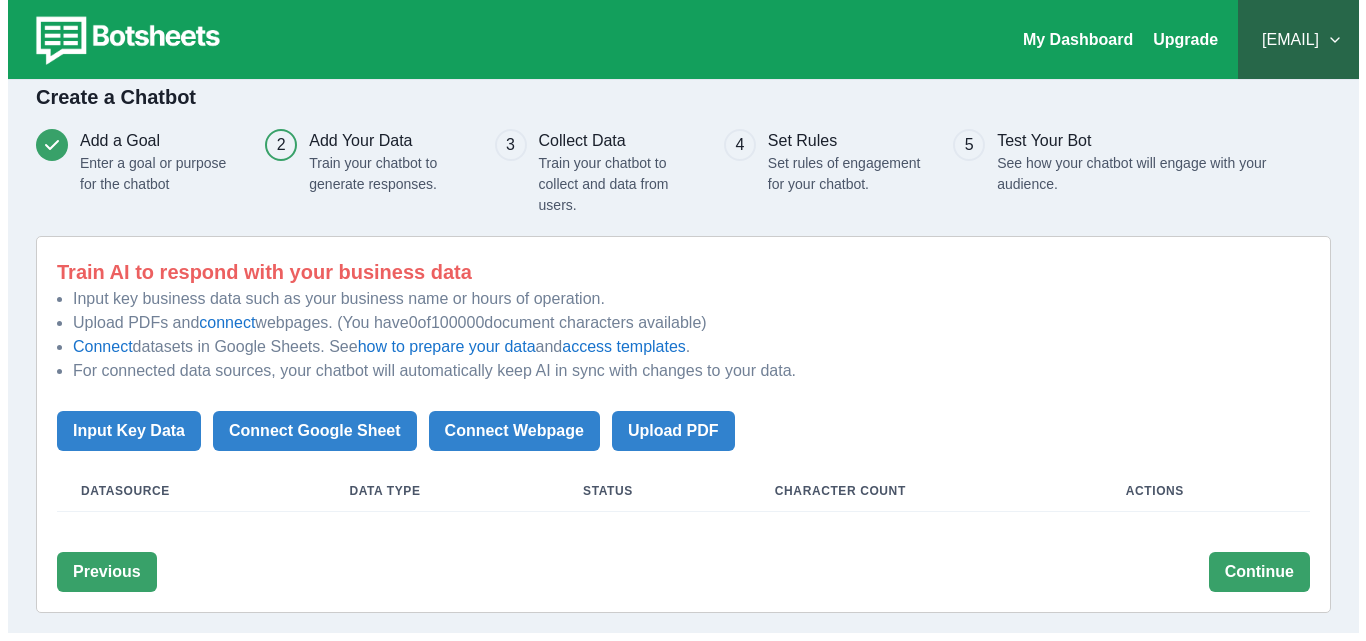 scroll, scrollTop: 23, scrollLeft: 0, axis: vertical 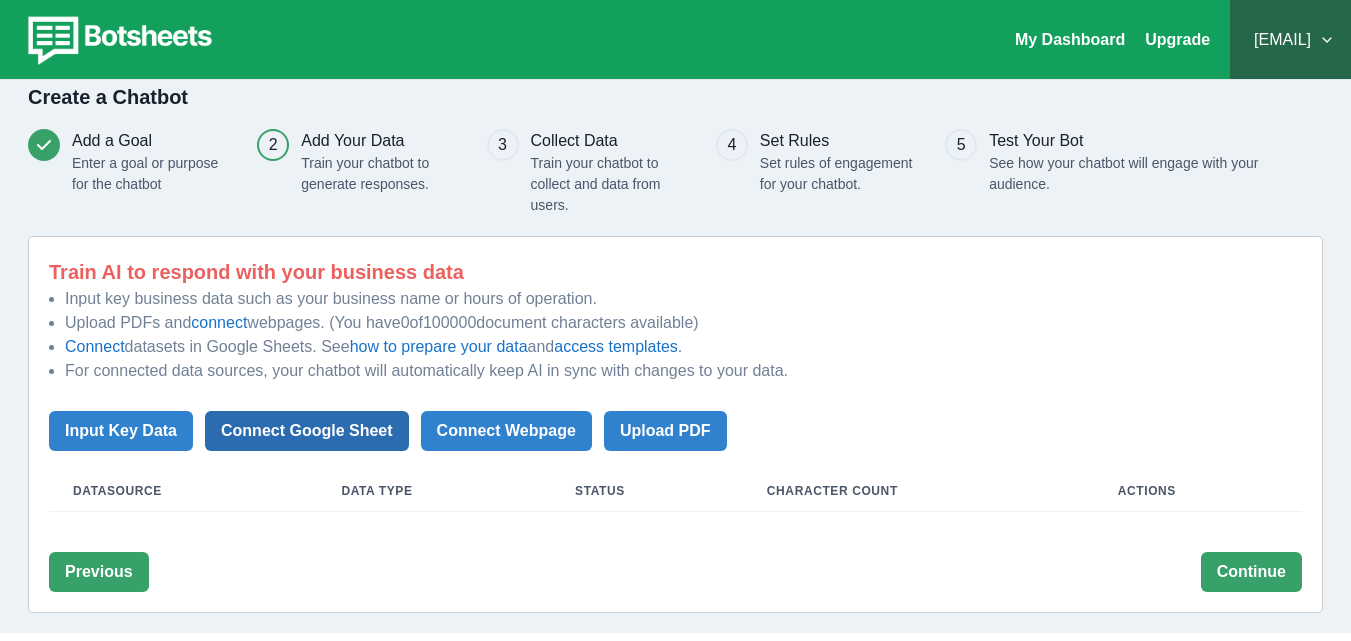 click on "Connect Google Sheet" at bounding box center [307, 431] 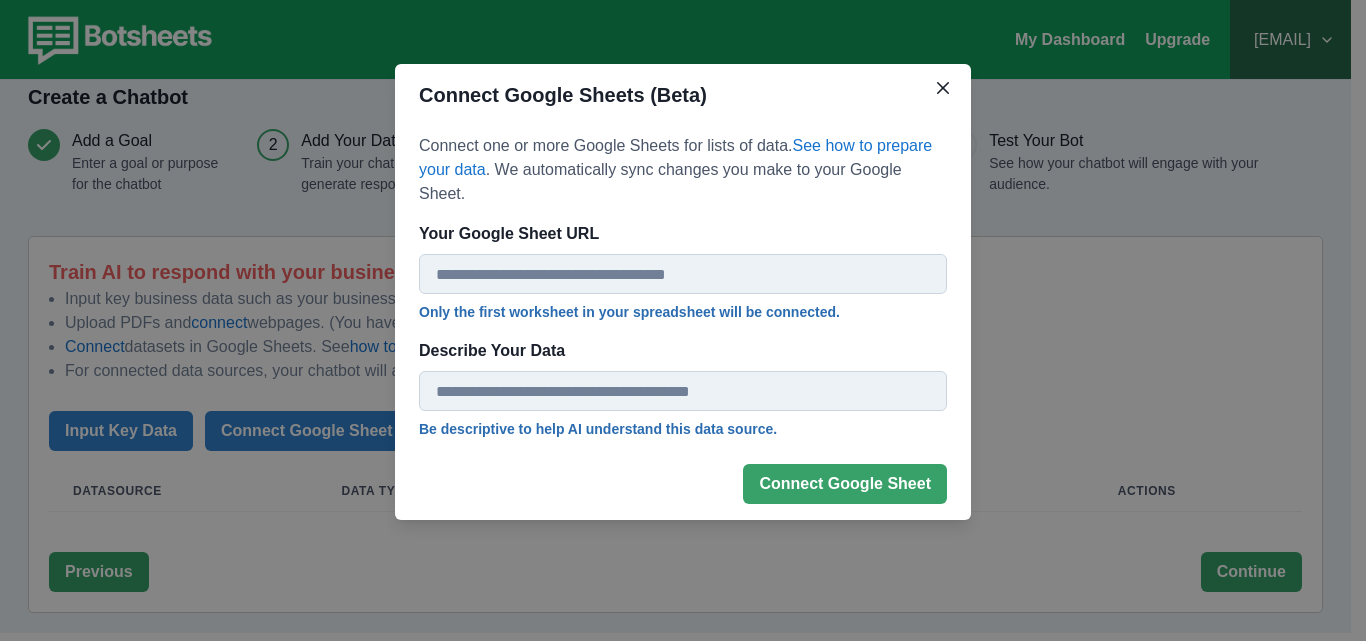 click on "Your Google Sheet URL" at bounding box center (683, 274) 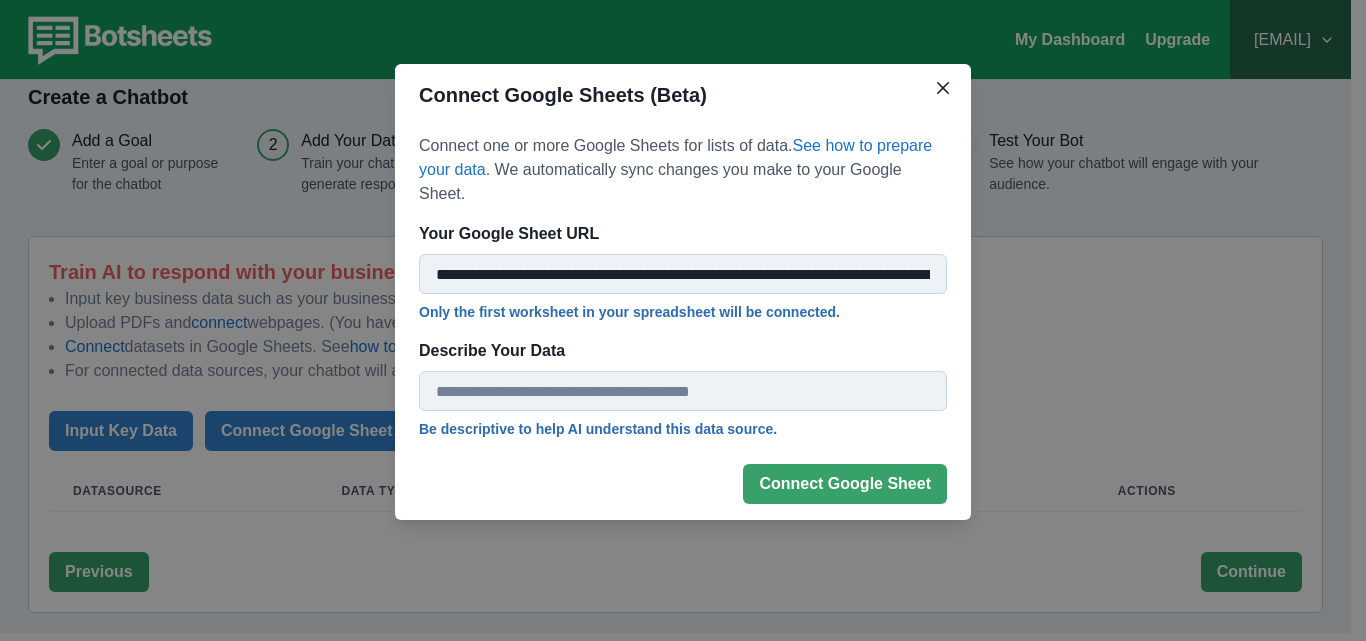 scroll, scrollTop: 0, scrollLeft: 310, axis: horizontal 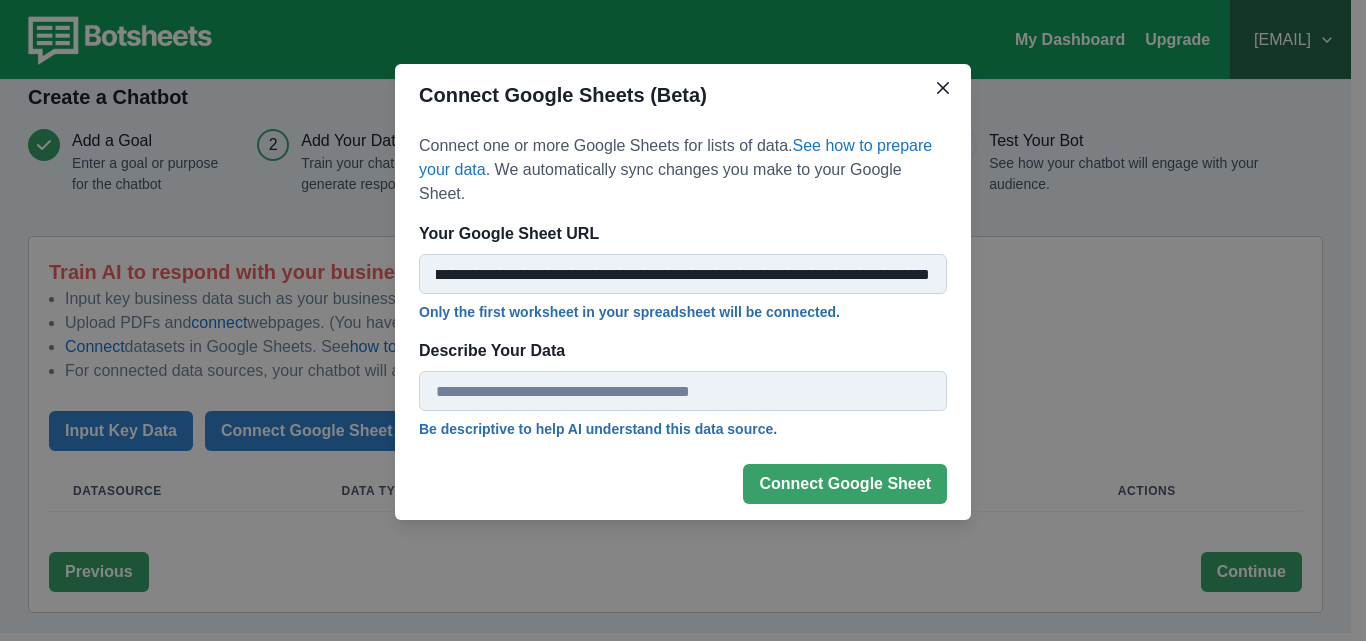 type on "**********" 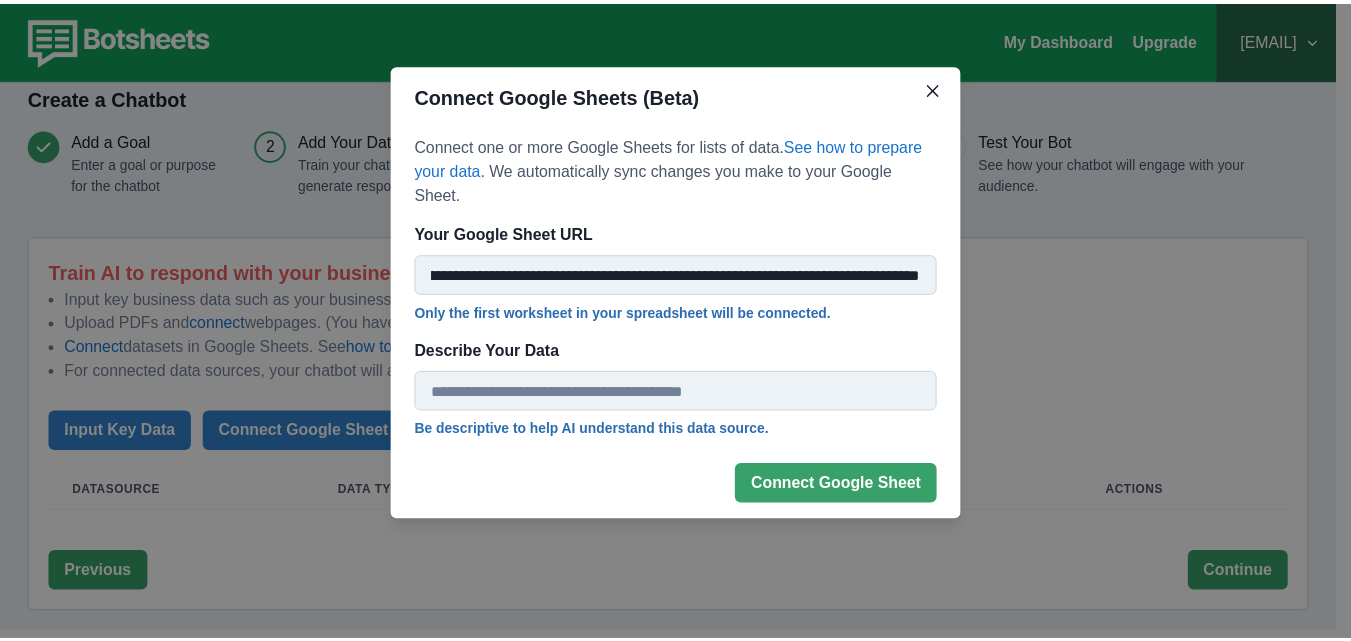 scroll, scrollTop: 0, scrollLeft: 0, axis: both 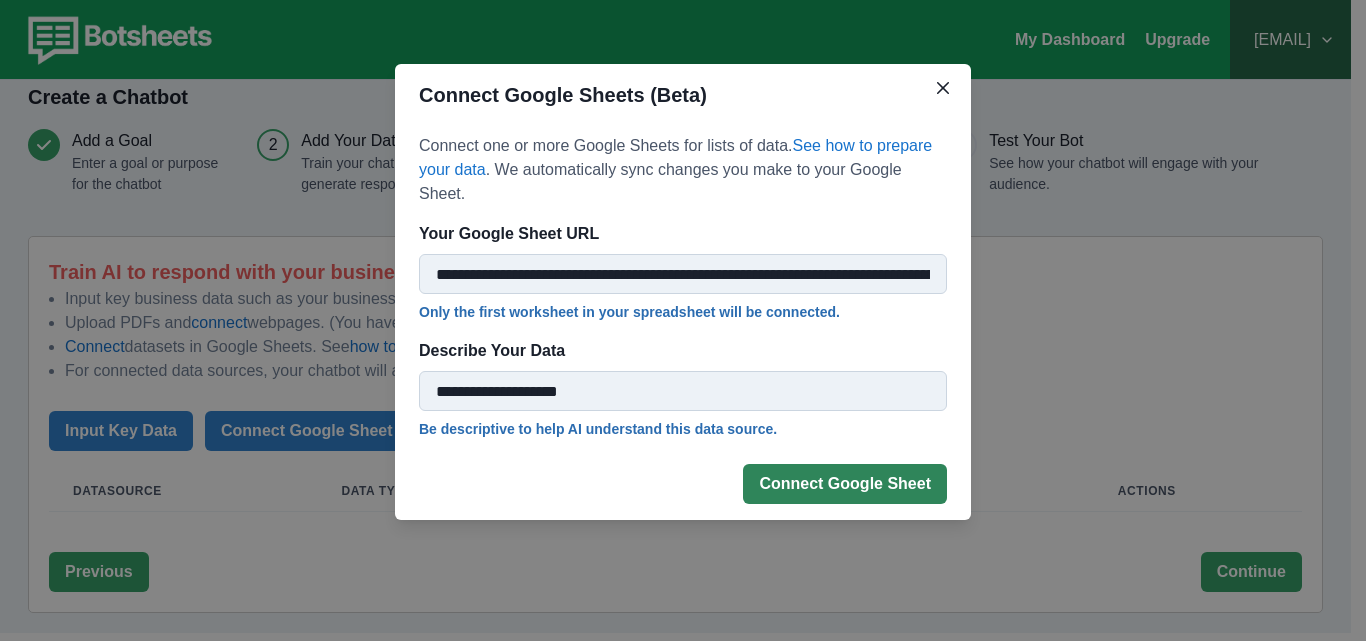 type on "**********" 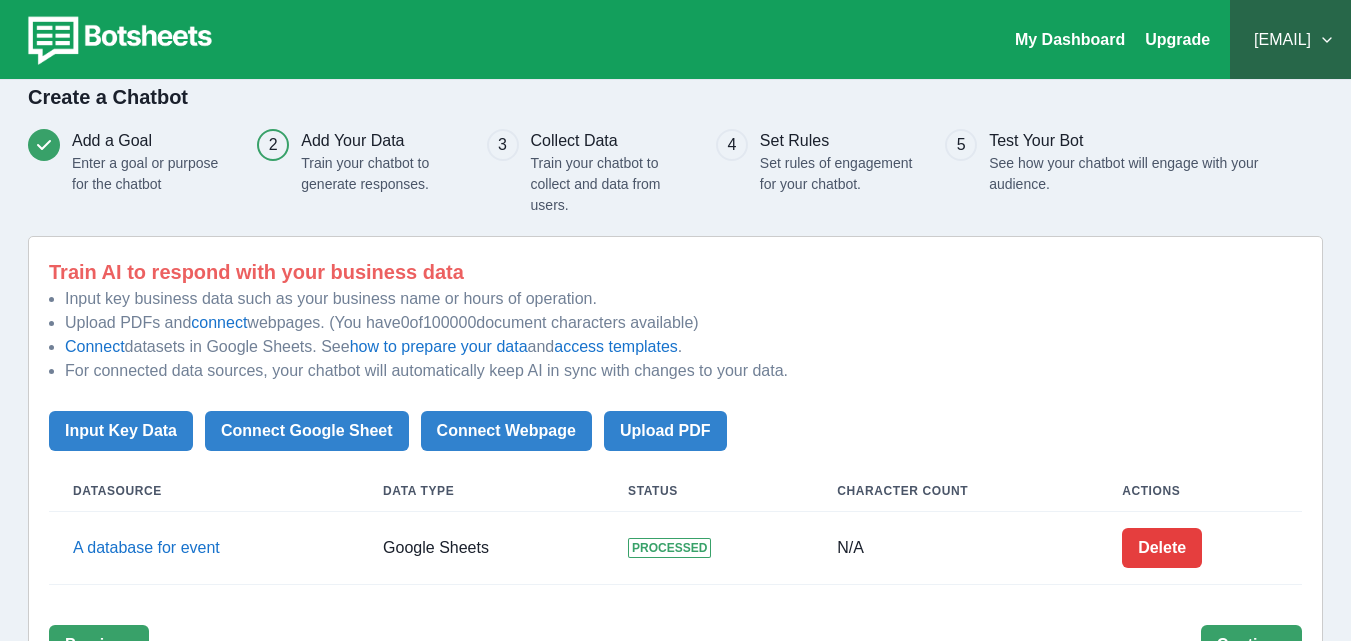 scroll, scrollTop: 96, scrollLeft: 0, axis: vertical 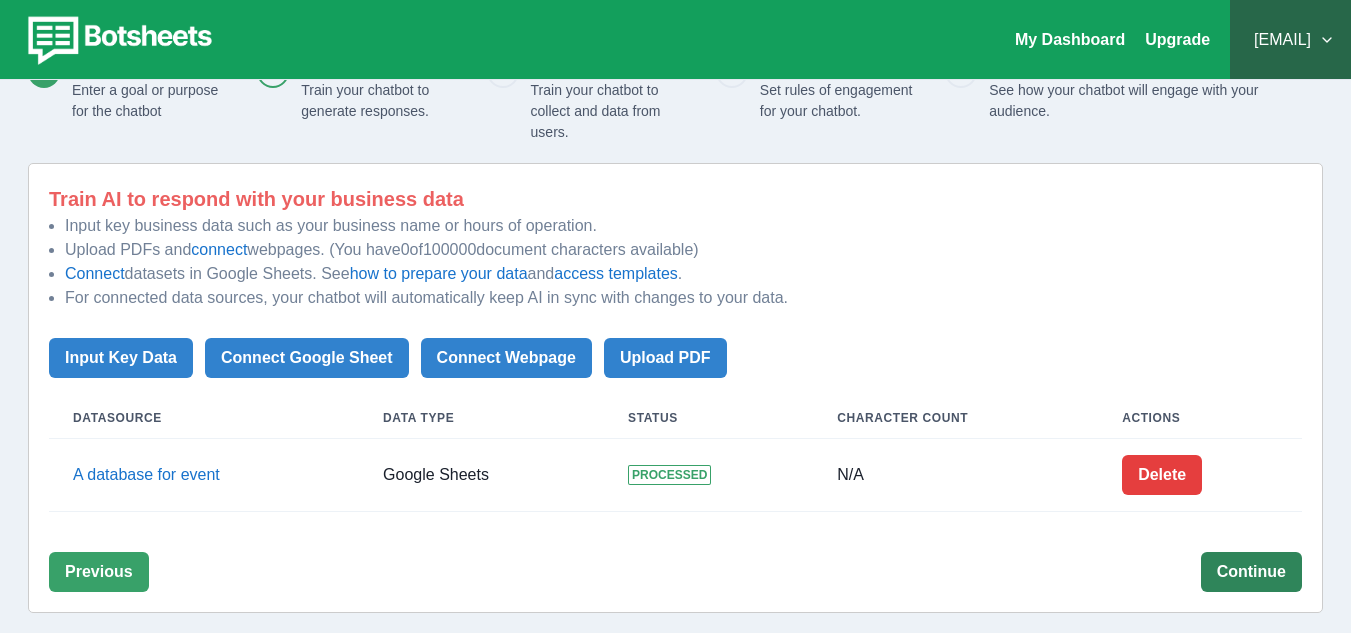 click on "Continue" at bounding box center (1251, 572) 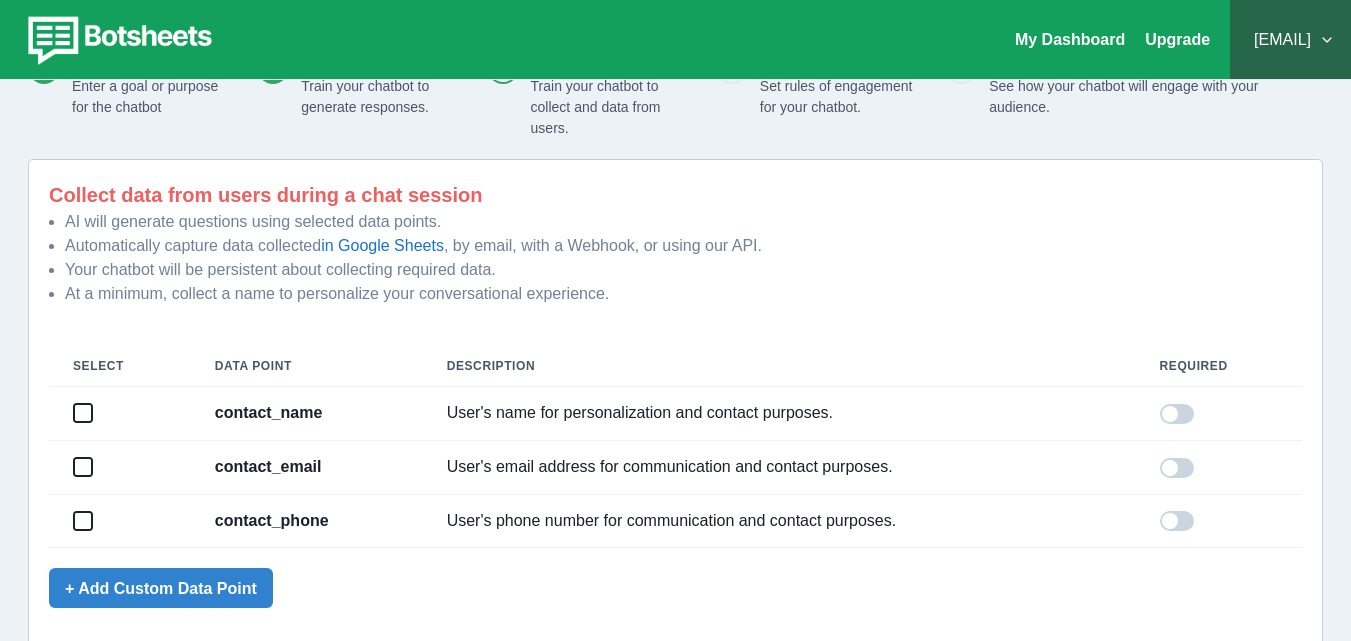 scroll, scrollTop: 200, scrollLeft: 0, axis: vertical 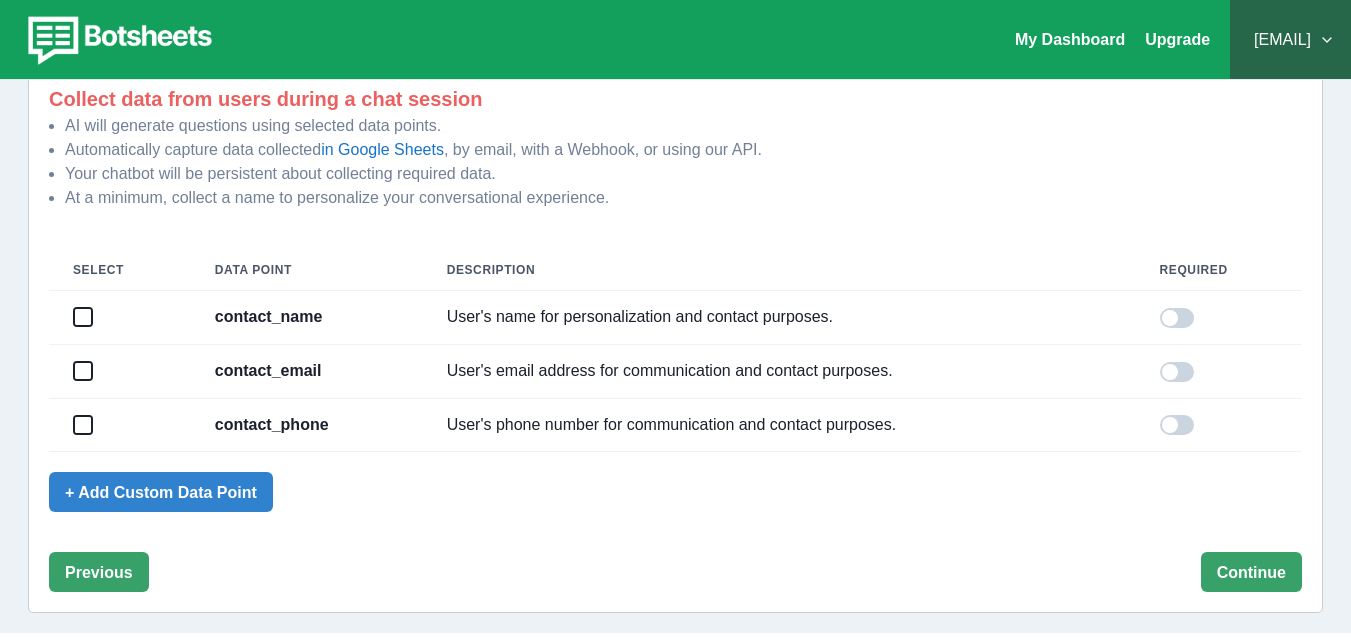 click at bounding box center [83, 317] 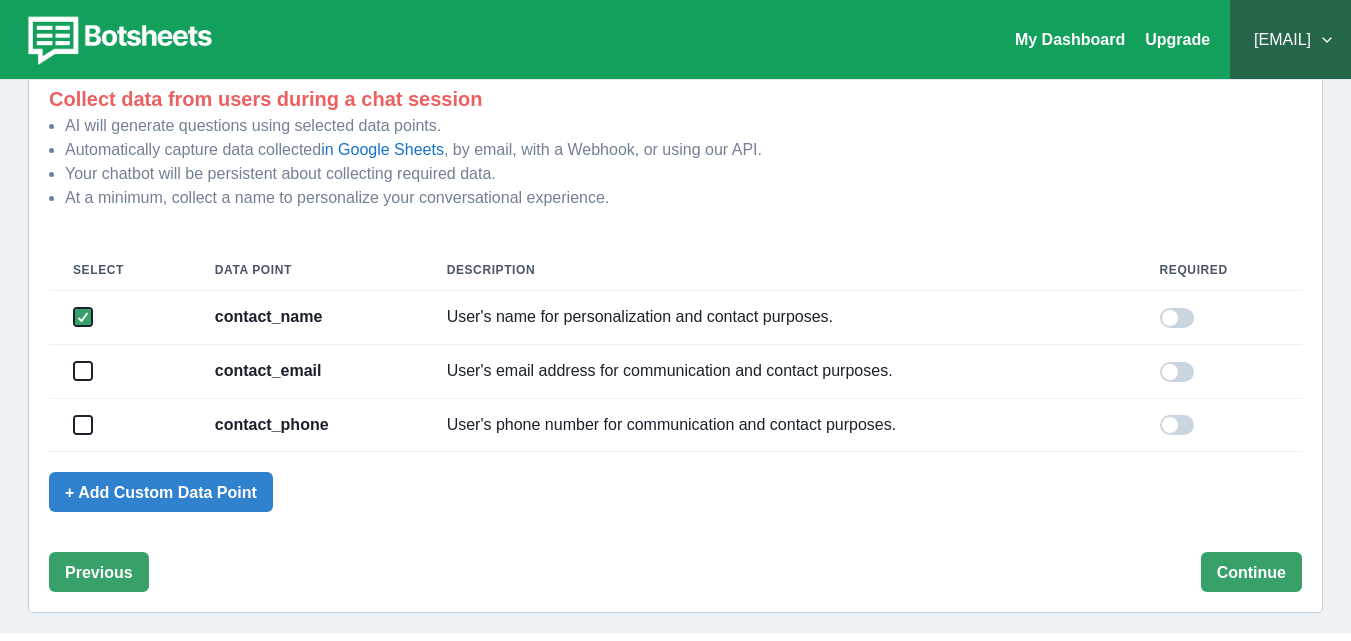 click at bounding box center [83, 317] 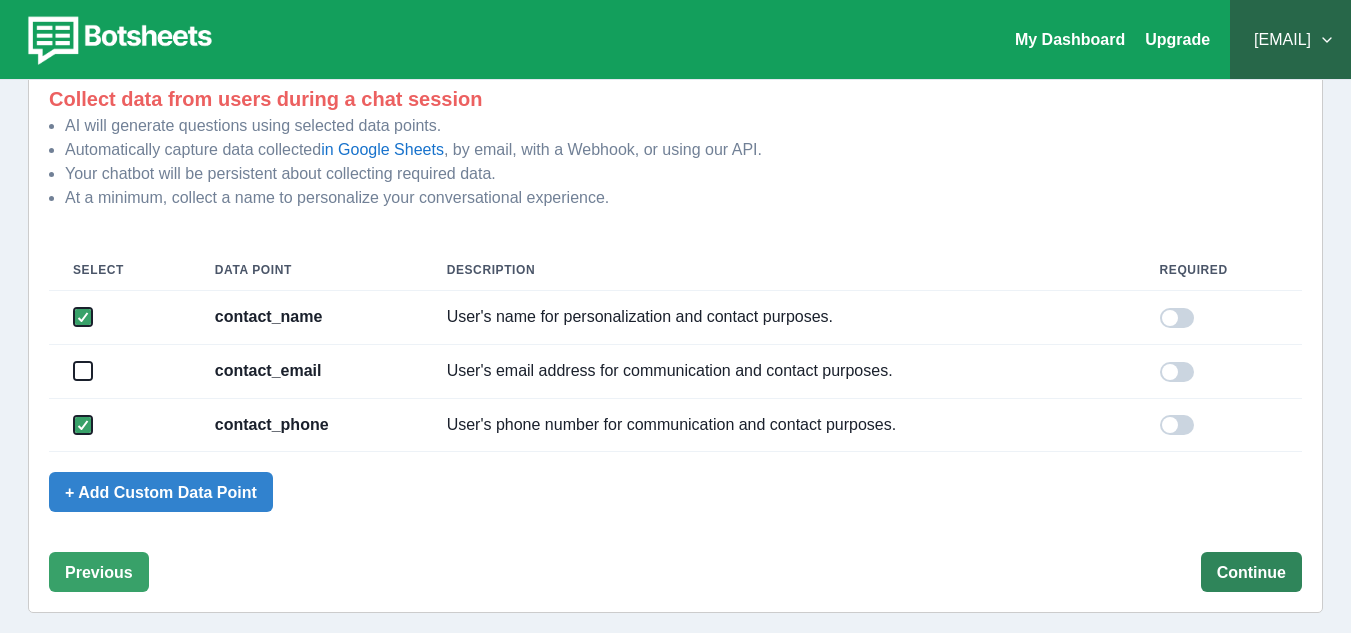 click on "Continue" at bounding box center (1251, 572) 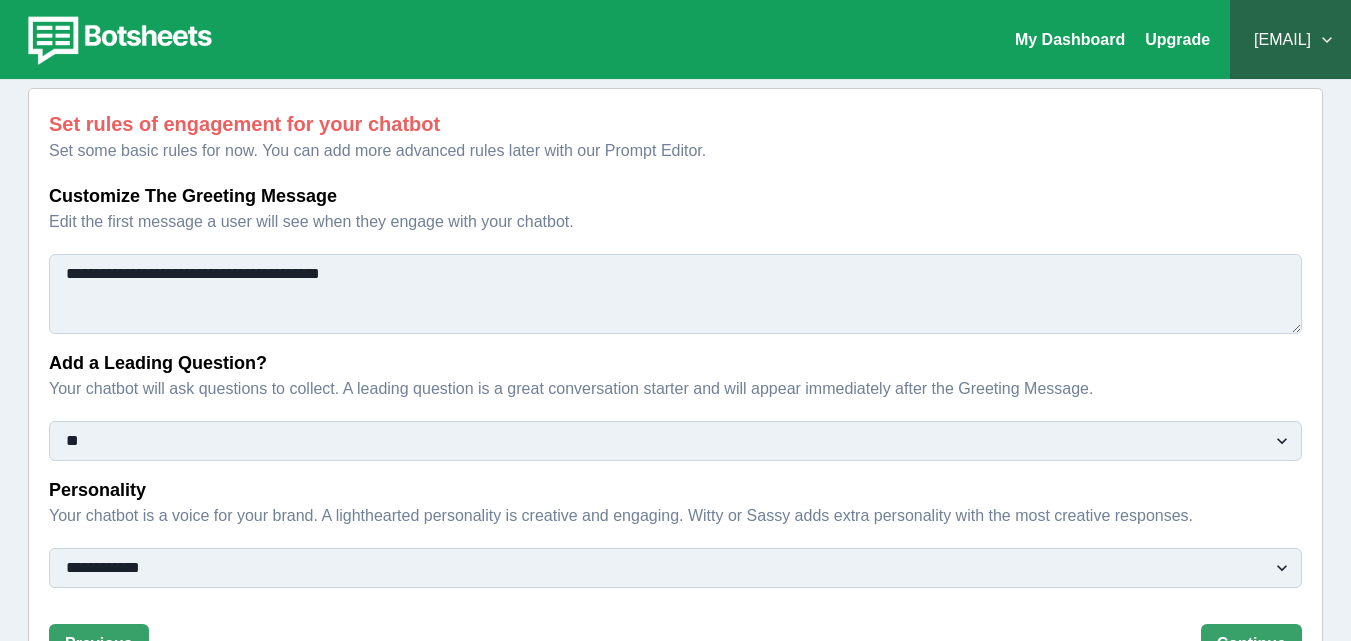 scroll, scrollTop: 143, scrollLeft: 0, axis: vertical 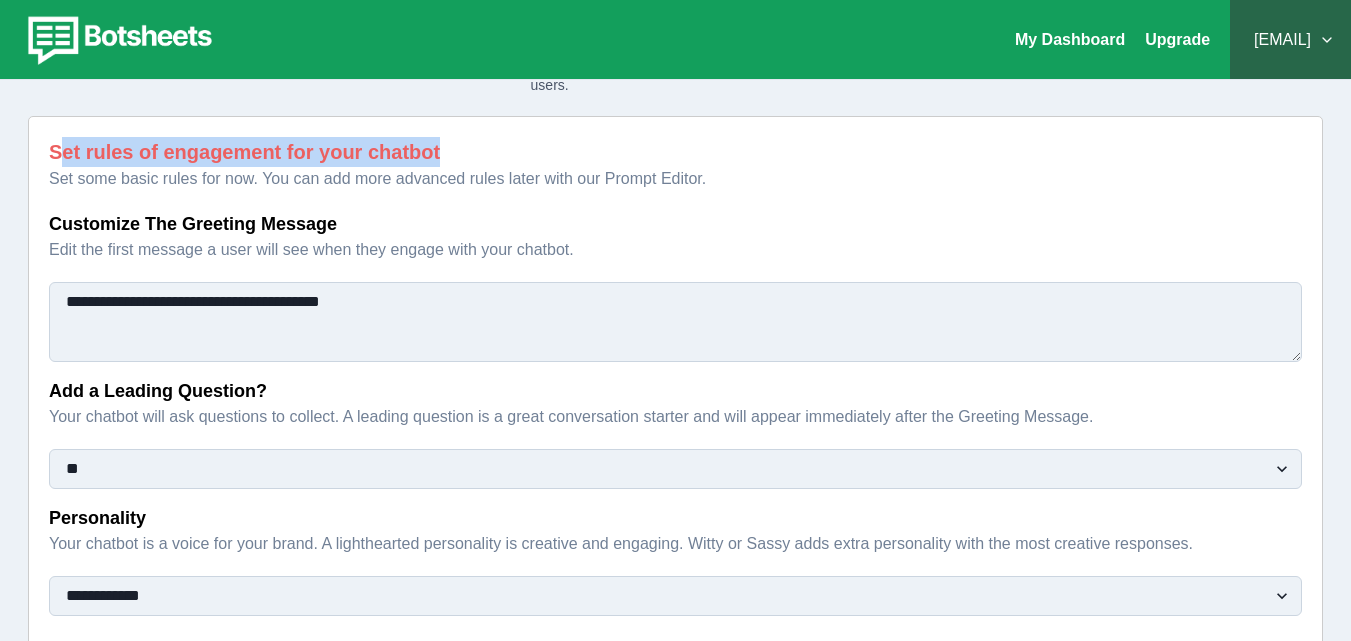 drag, startPoint x: 55, startPoint y: 156, endPoint x: 480, endPoint y: 162, distance: 425.04236 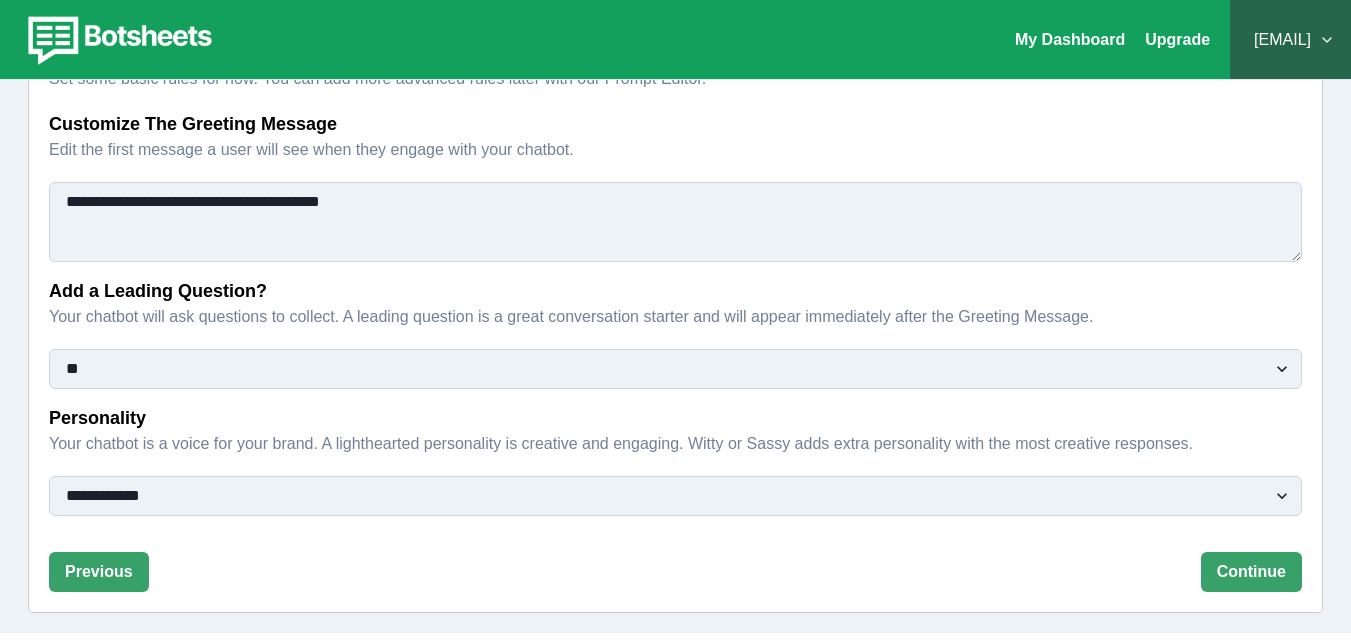 click on "** ***" at bounding box center [675, 369] 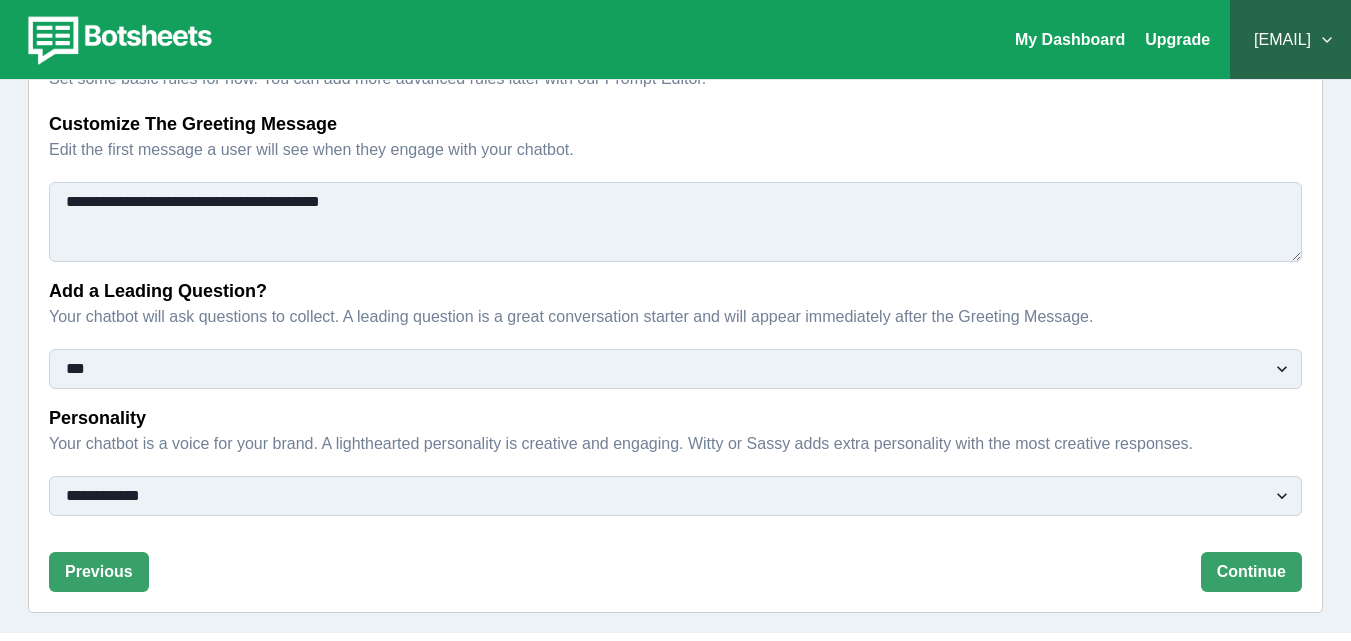 click on "** ***" at bounding box center [675, 369] 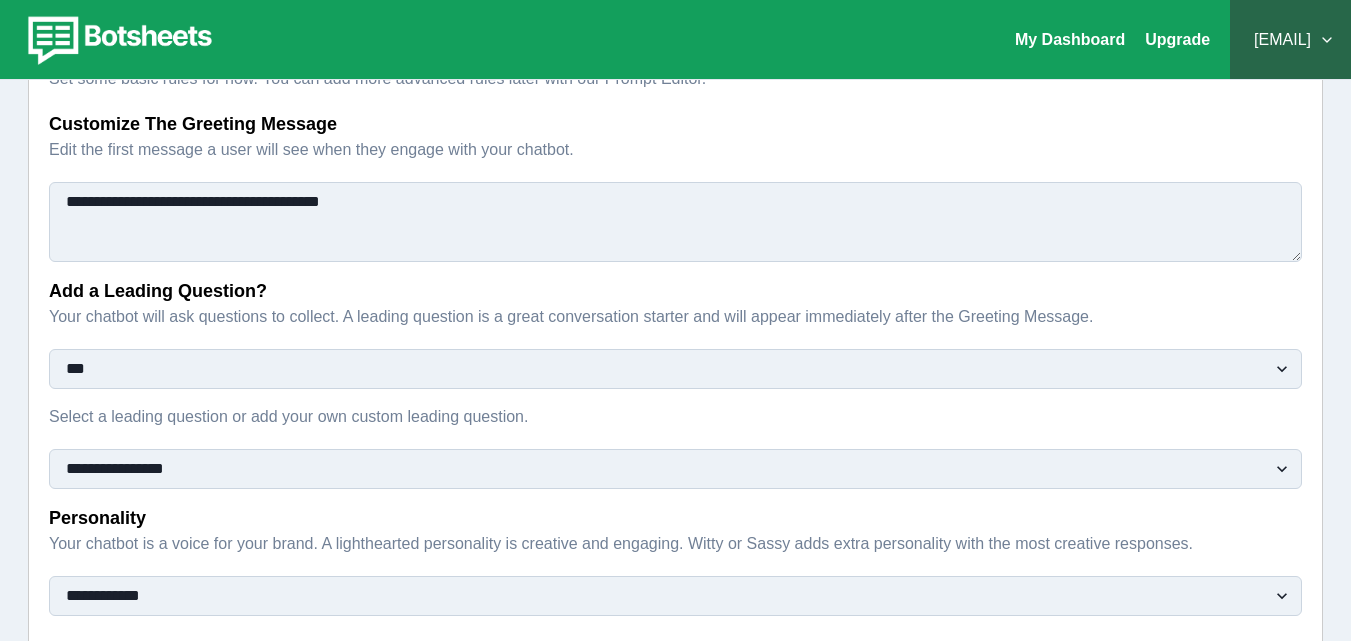 click on "**********" at bounding box center [675, 469] 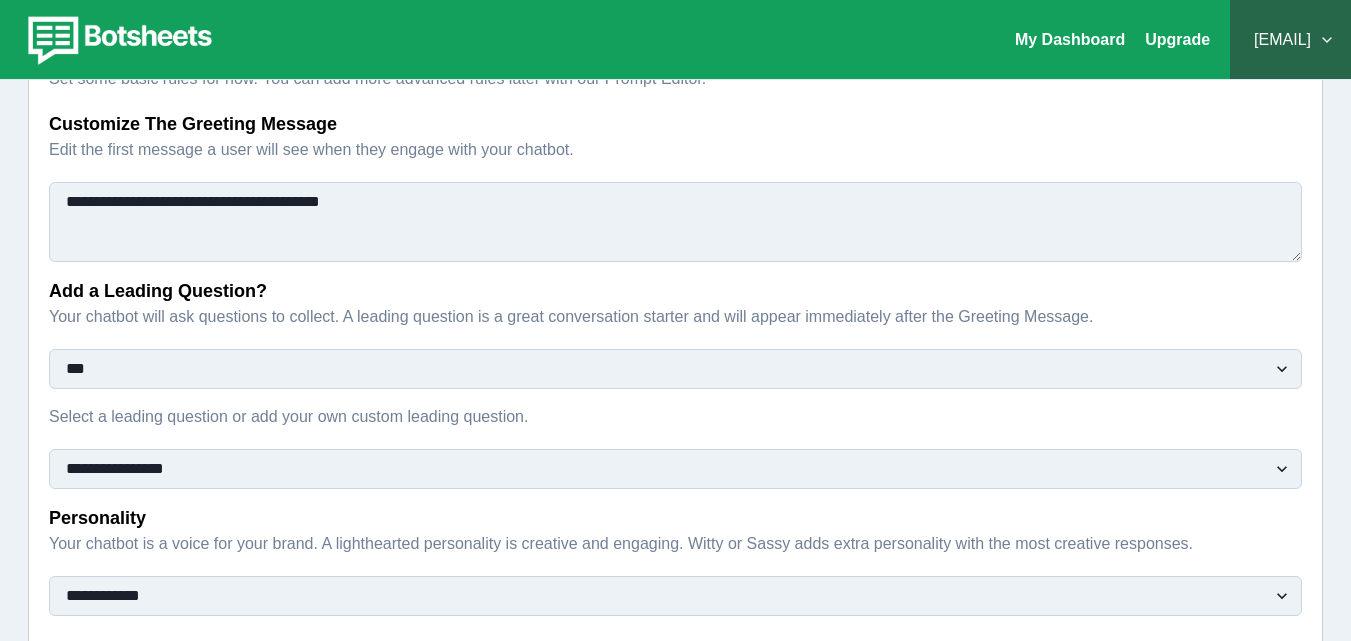 drag, startPoint x: 283, startPoint y: 185, endPoint x: 89, endPoint y: 163, distance: 195.24344 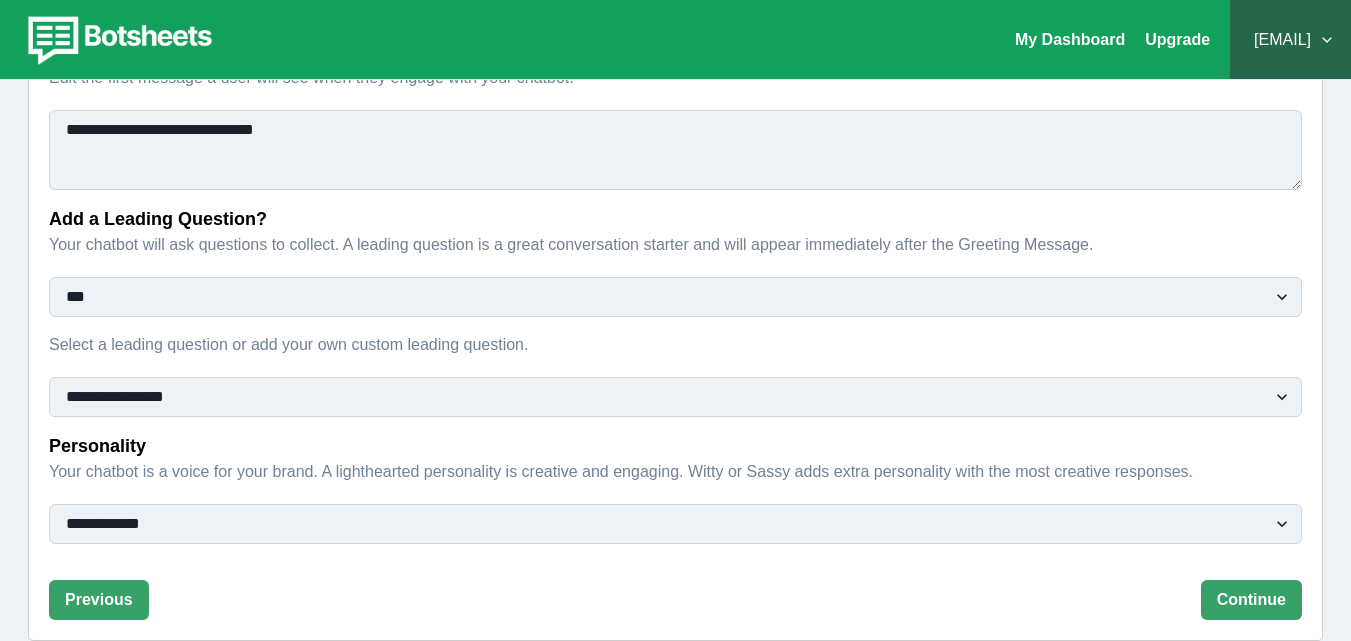 scroll, scrollTop: 343, scrollLeft: 0, axis: vertical 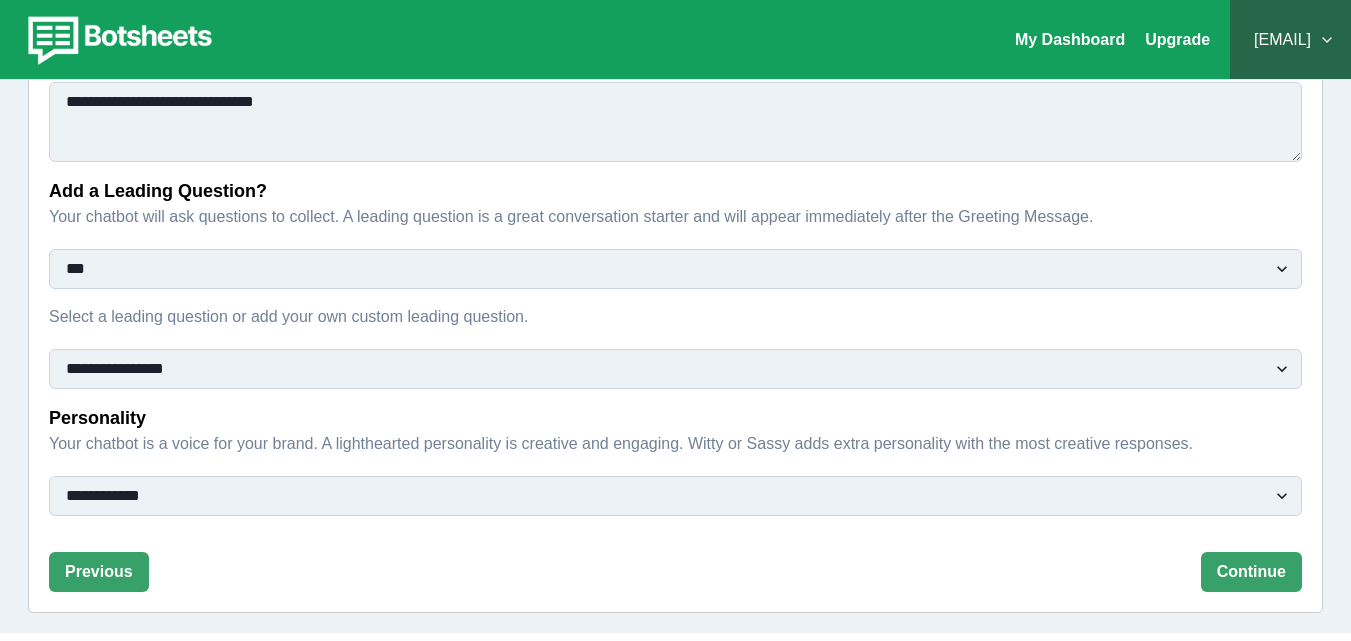 type on "**********" 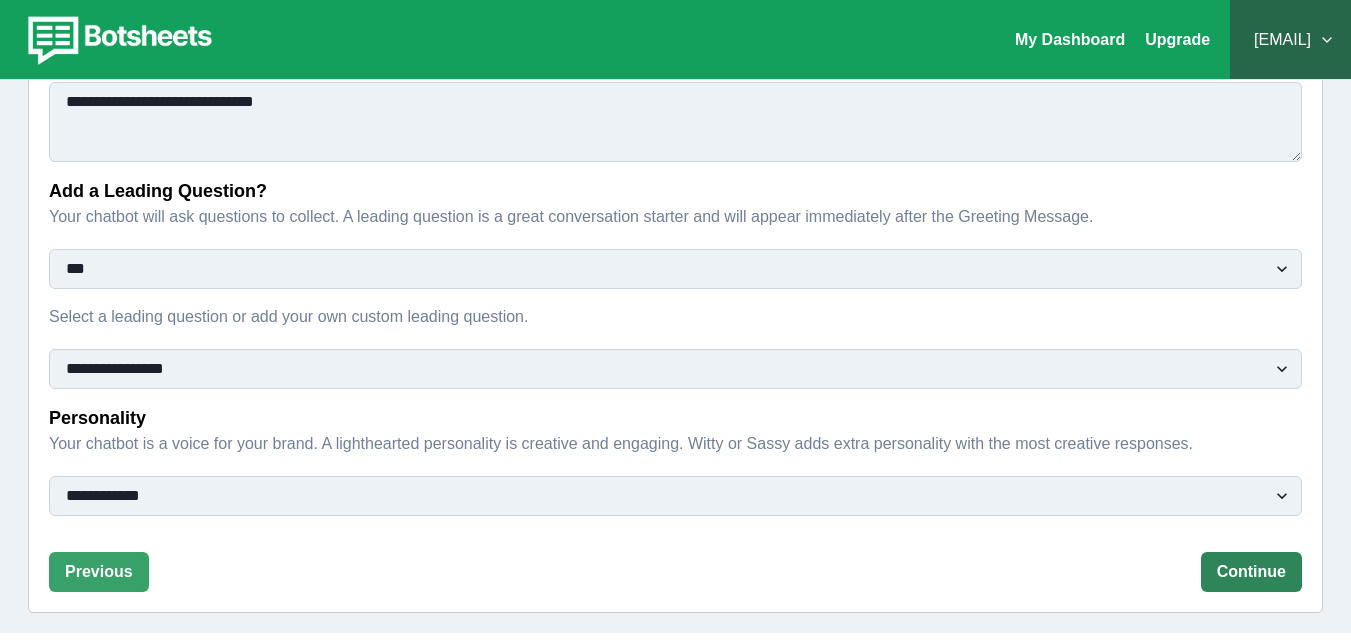 click on "Continue" at bounding box center (1251, 572) 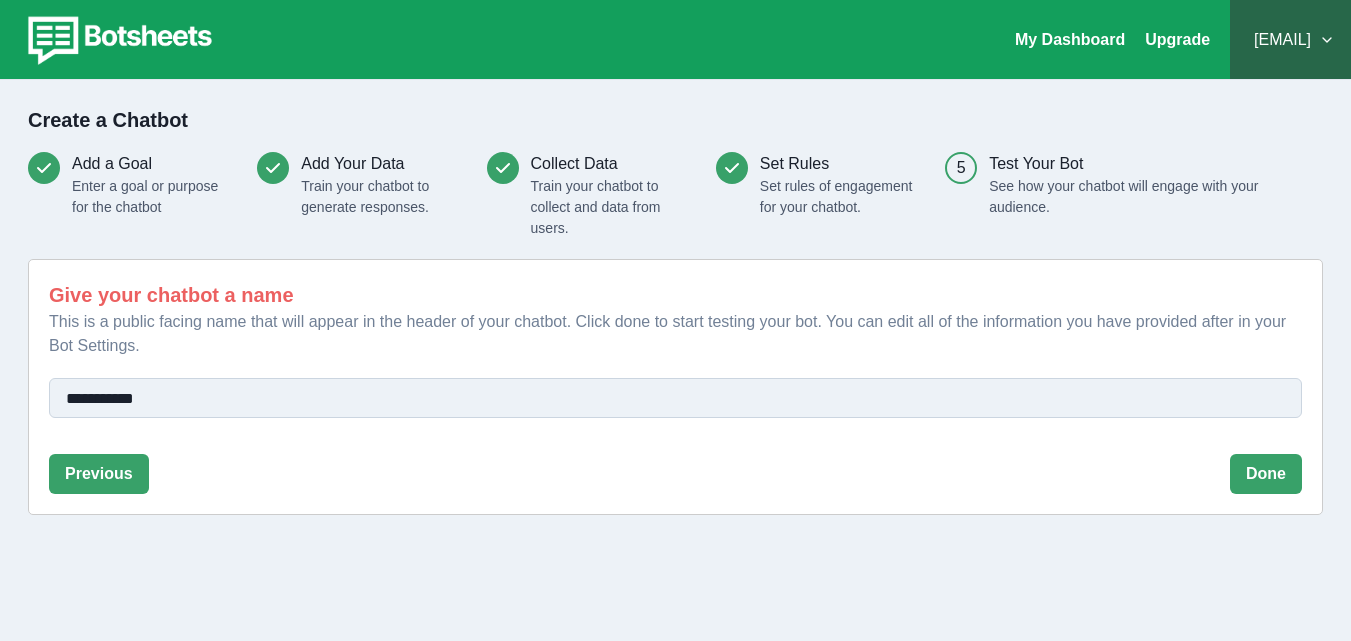 scroll, scrollTop: 0, scrollLeft: 0, axis: both 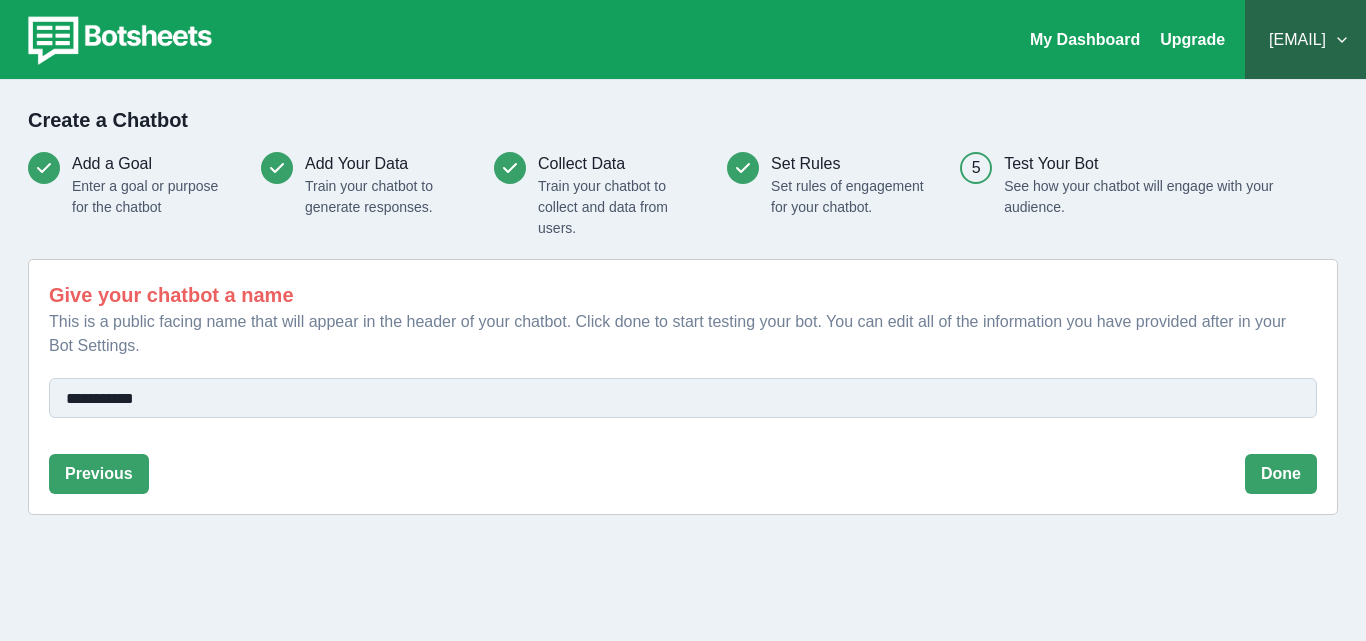 drag, startPoint x: 182, startPoint y: 394, endPoint x: 0, endPoint y: 388, distance: 182.09888 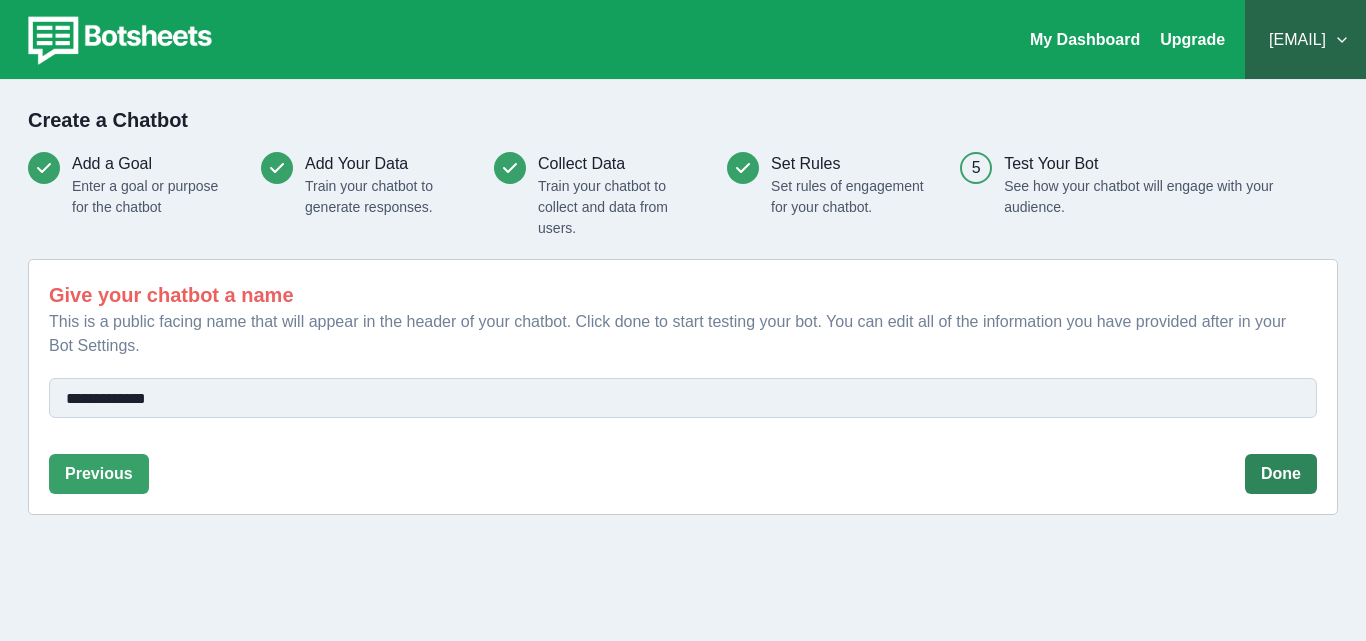 type on "**********" 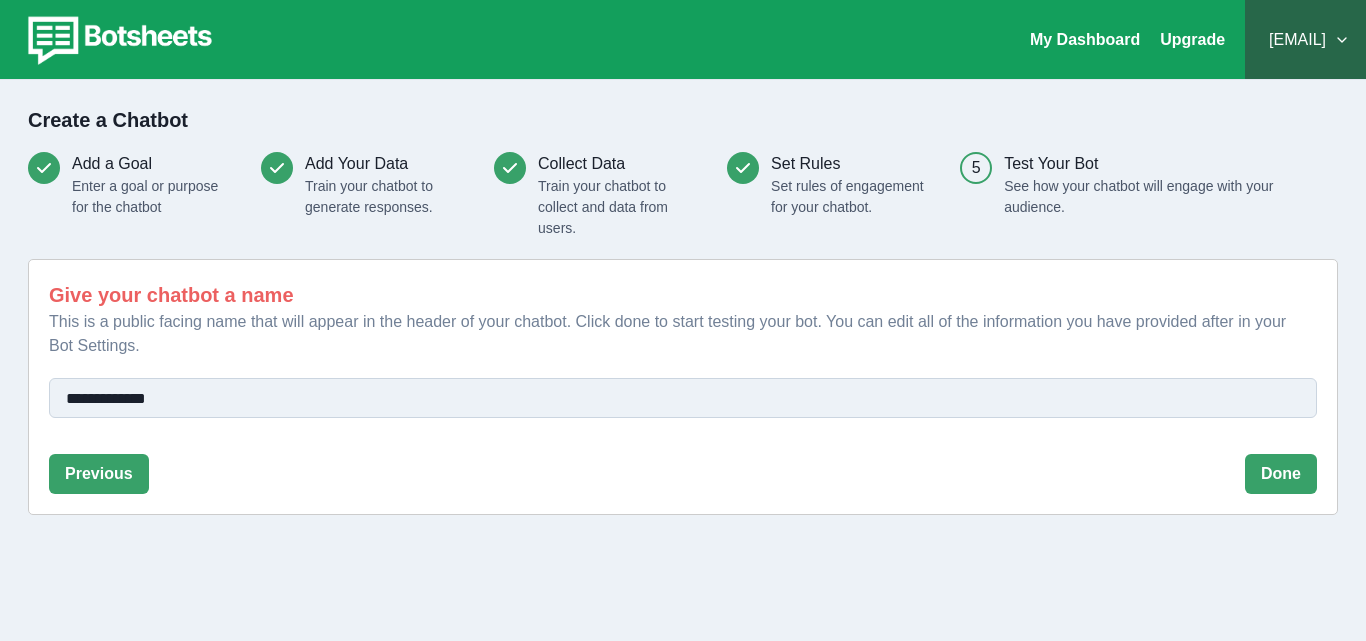 click on "**********" at bounding box center (683, 387) 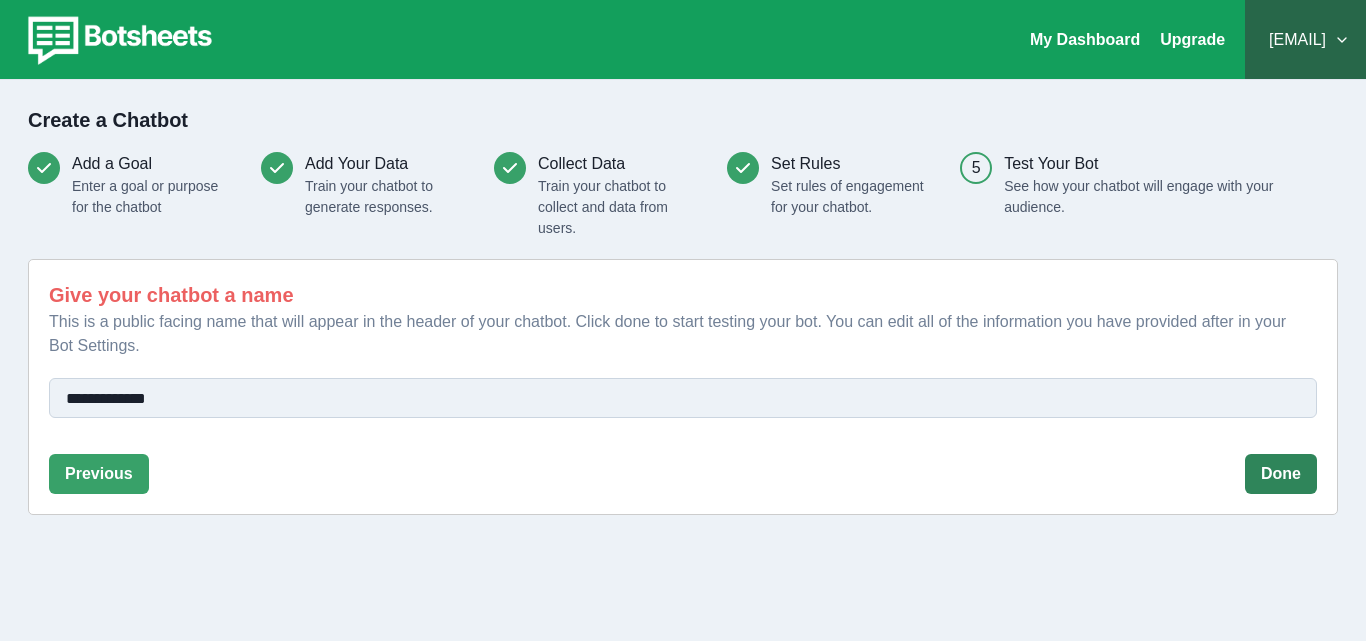 click on "Done" at bounding box center [1281, 474] 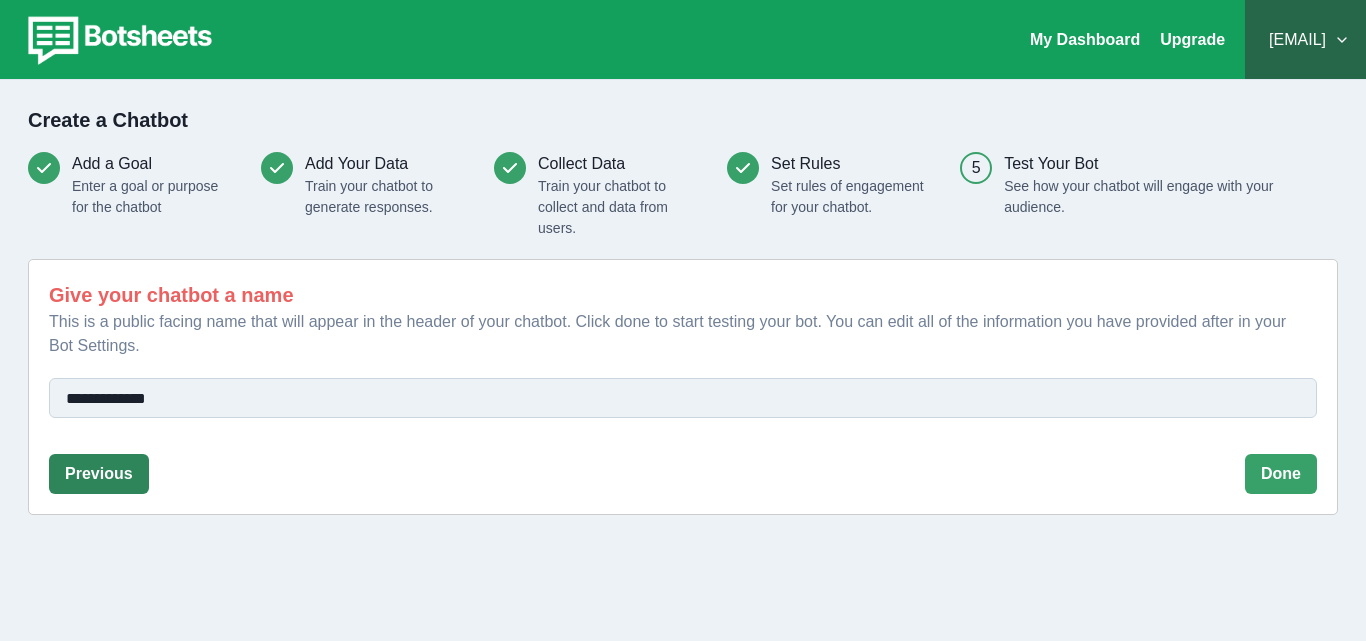 click on "Previous" at bounding box center (99, 474) 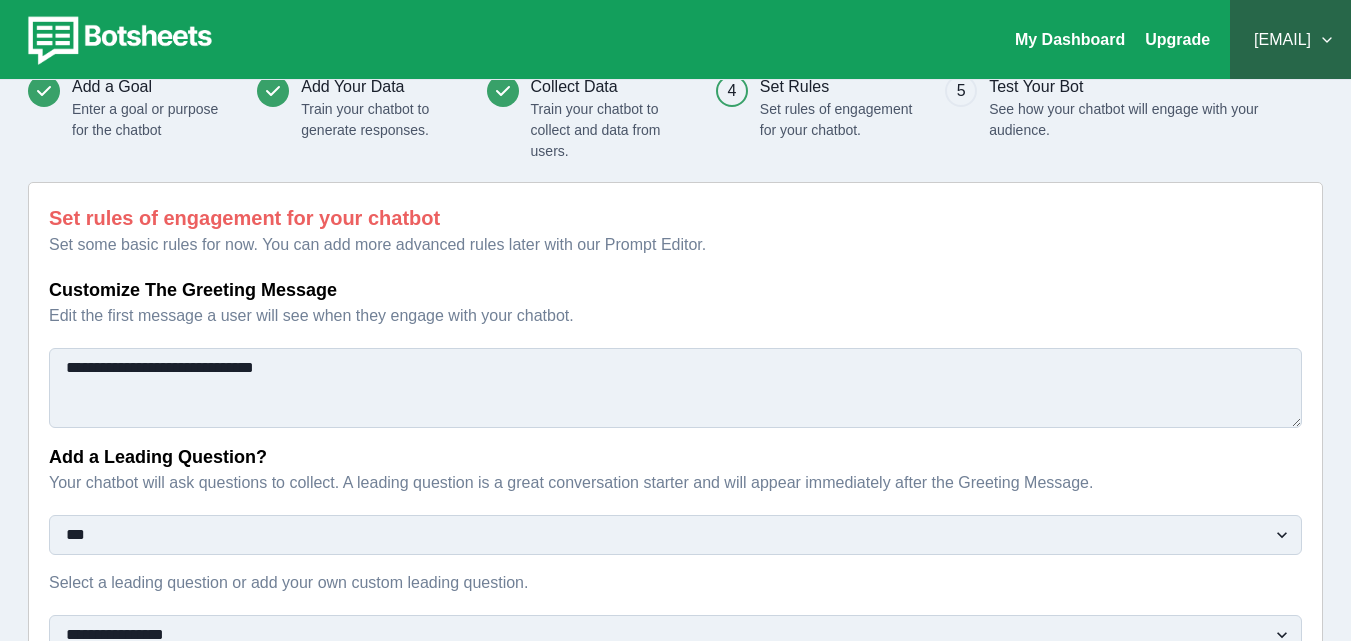 scroll, scrollTop: 343, scrollLeft: 0, axis: vertical 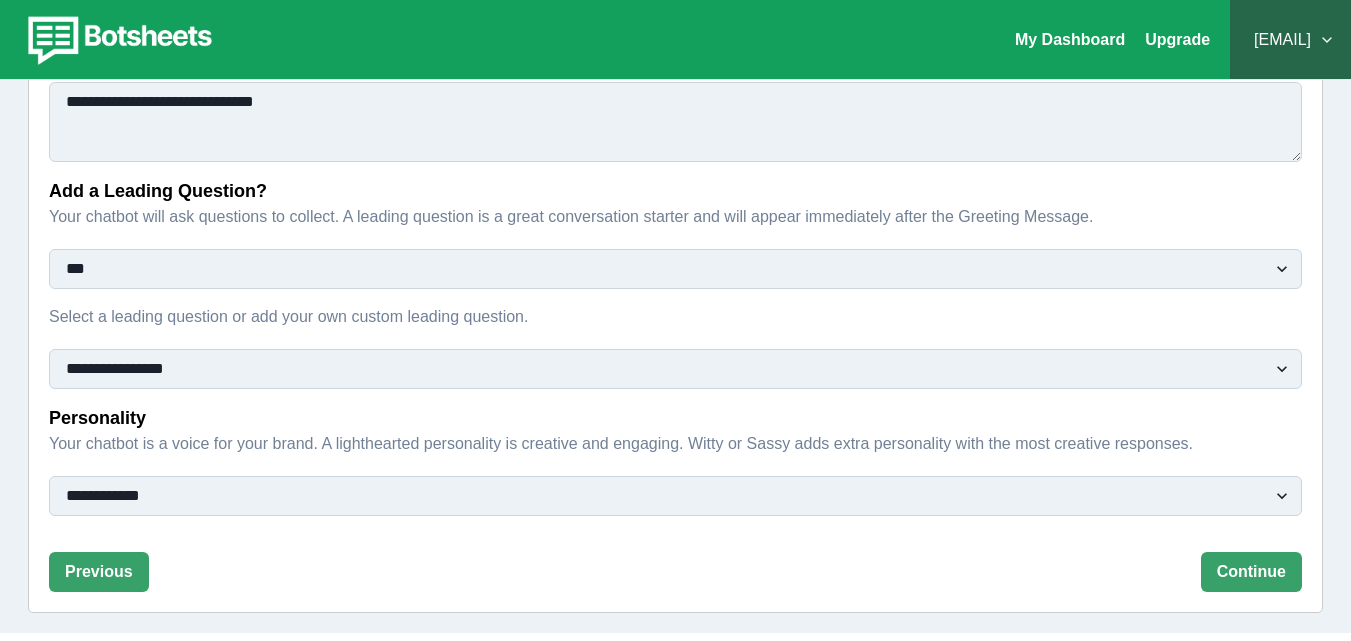 click on "** ***" at bounding box center [675, 269] 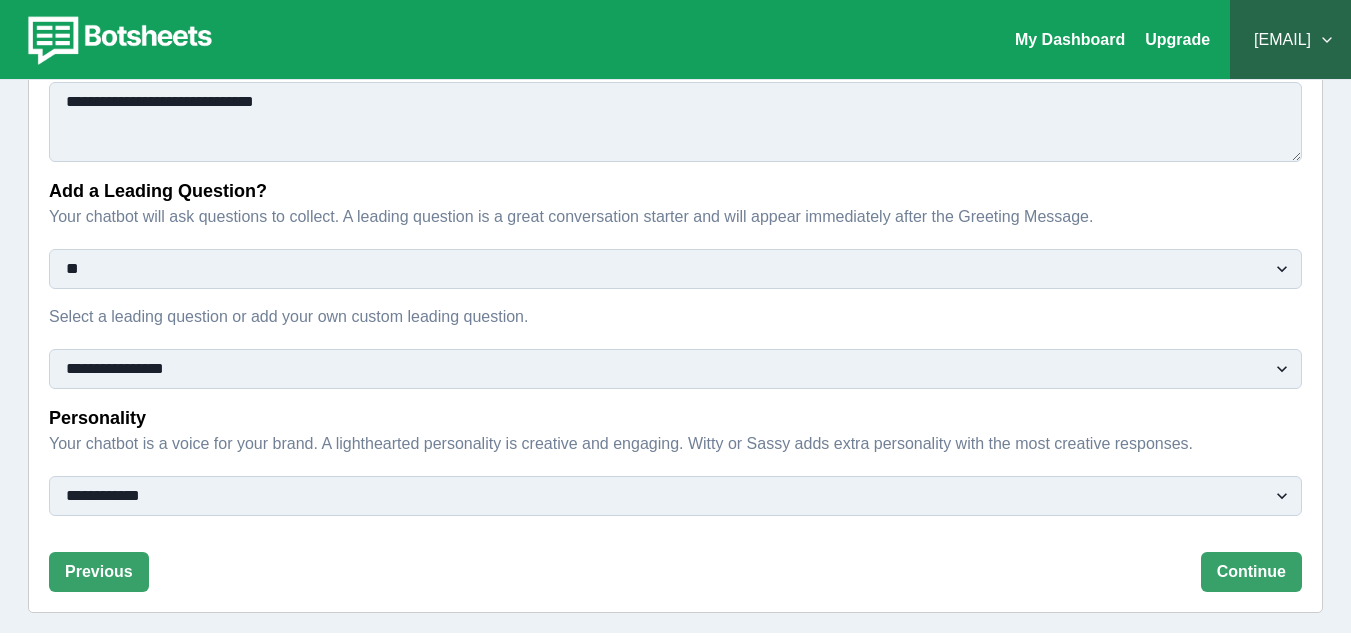 click on "** ***" at bounding box center [675, 269] 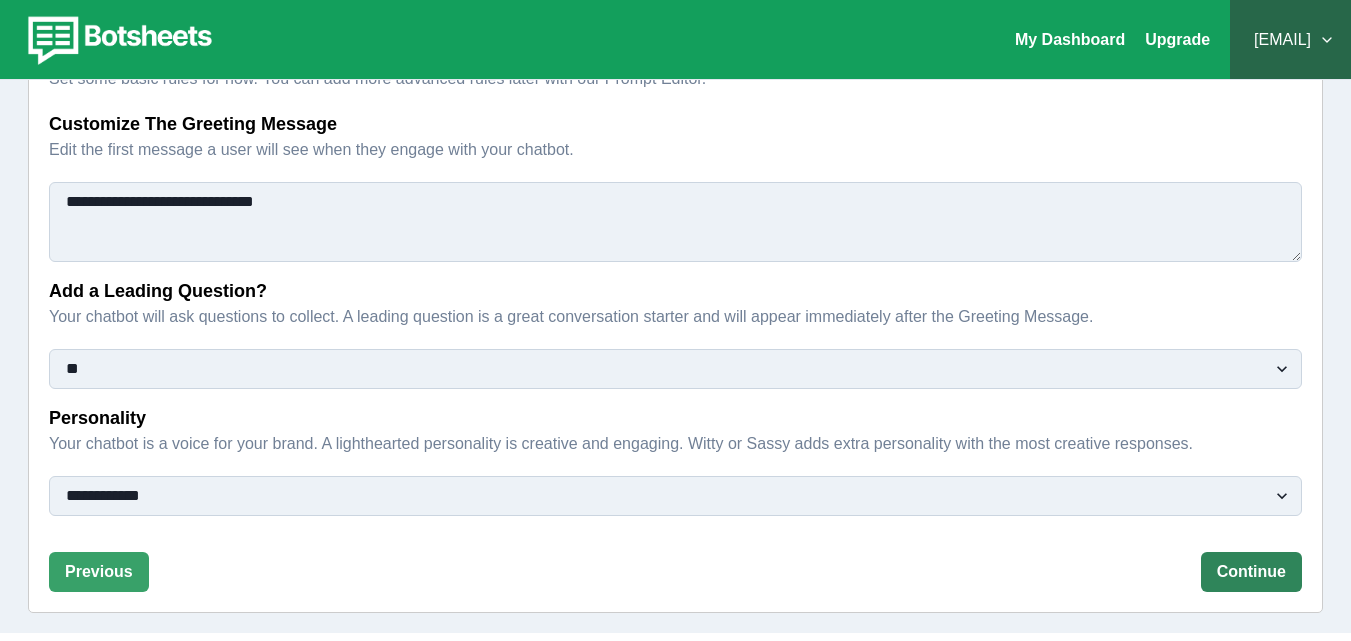 click on "Continue" at bounding box center (1251, 572) 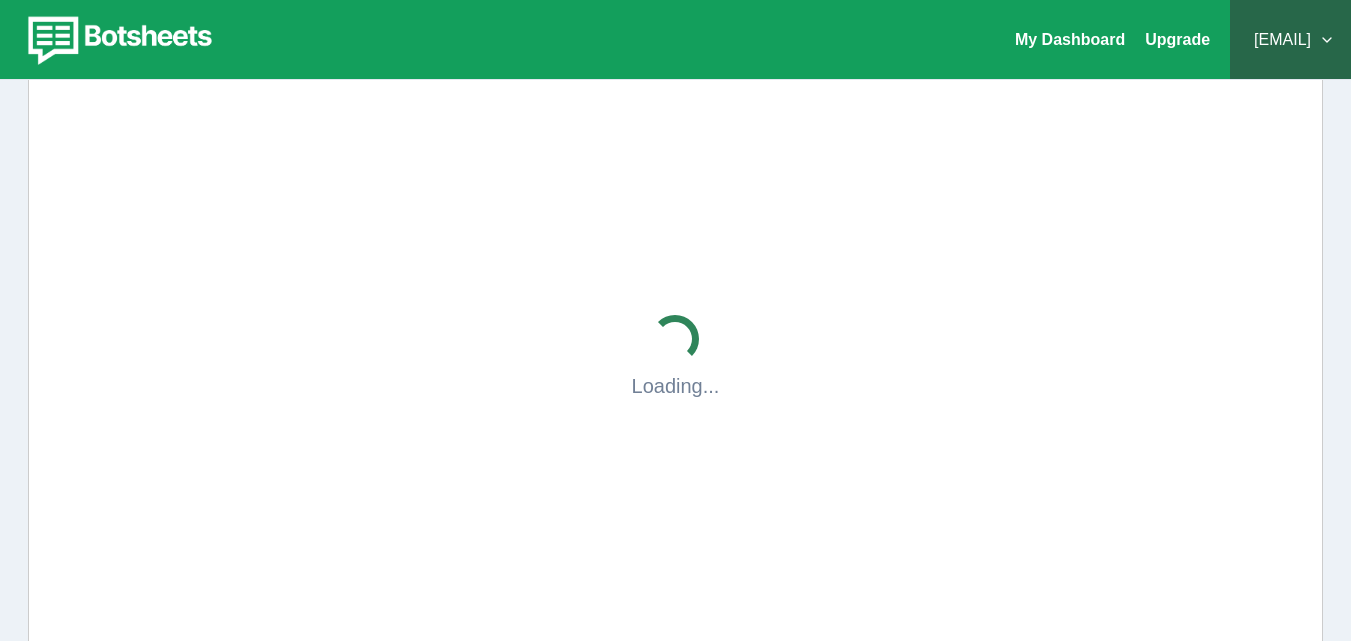 scroll, scrollTop: 0, scrollLeft: 0, axis: both 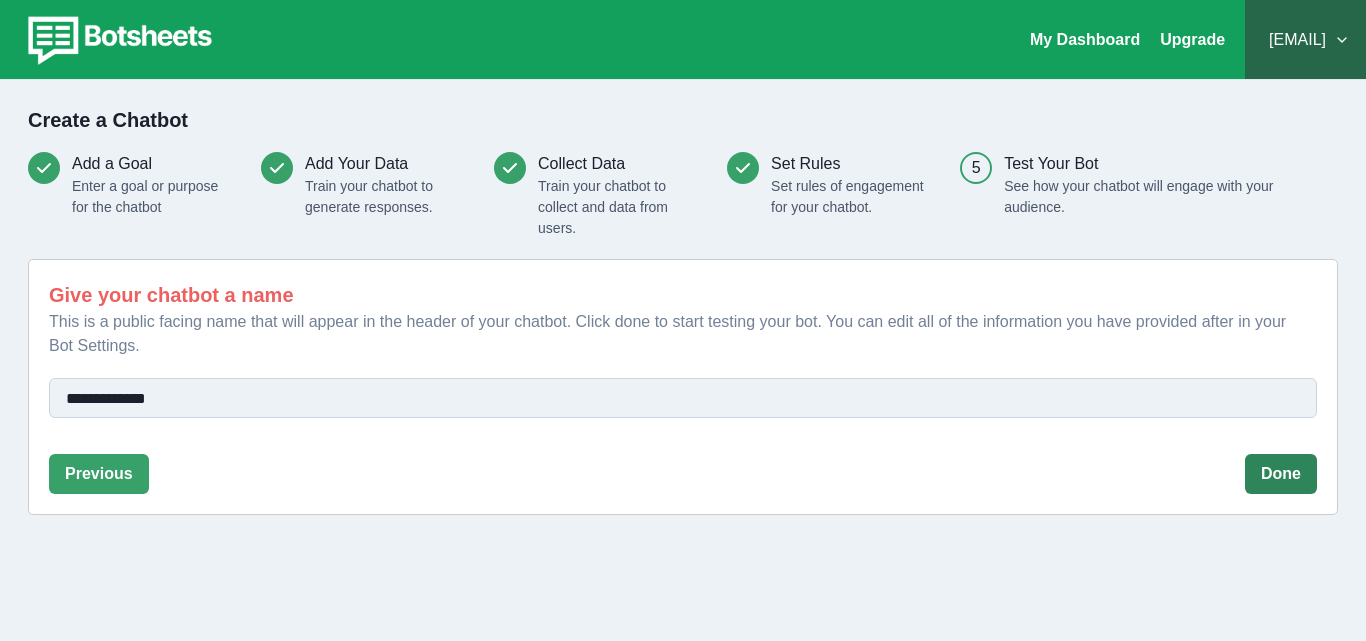 click on "Done" at bounding box center [1281, 474] 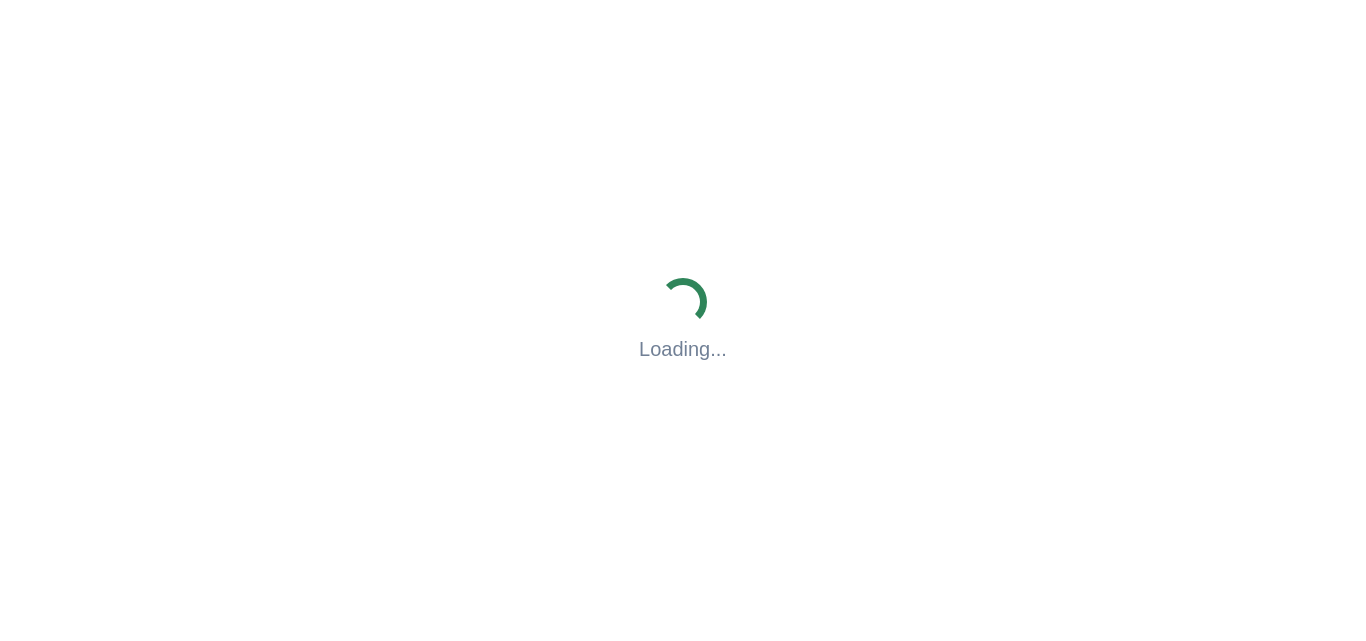 scroll, scrollTop: 0, scrollLeft: 0, axis: both 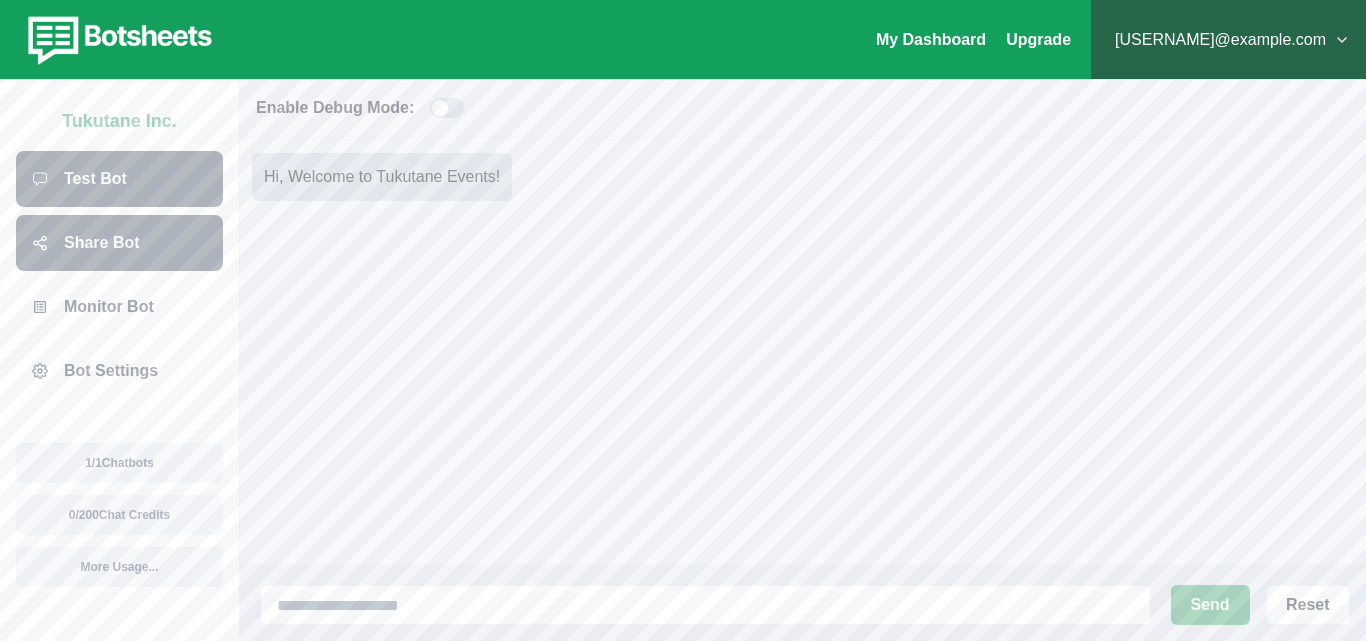 click on "Share Bot" at bounding box center [119, 243] 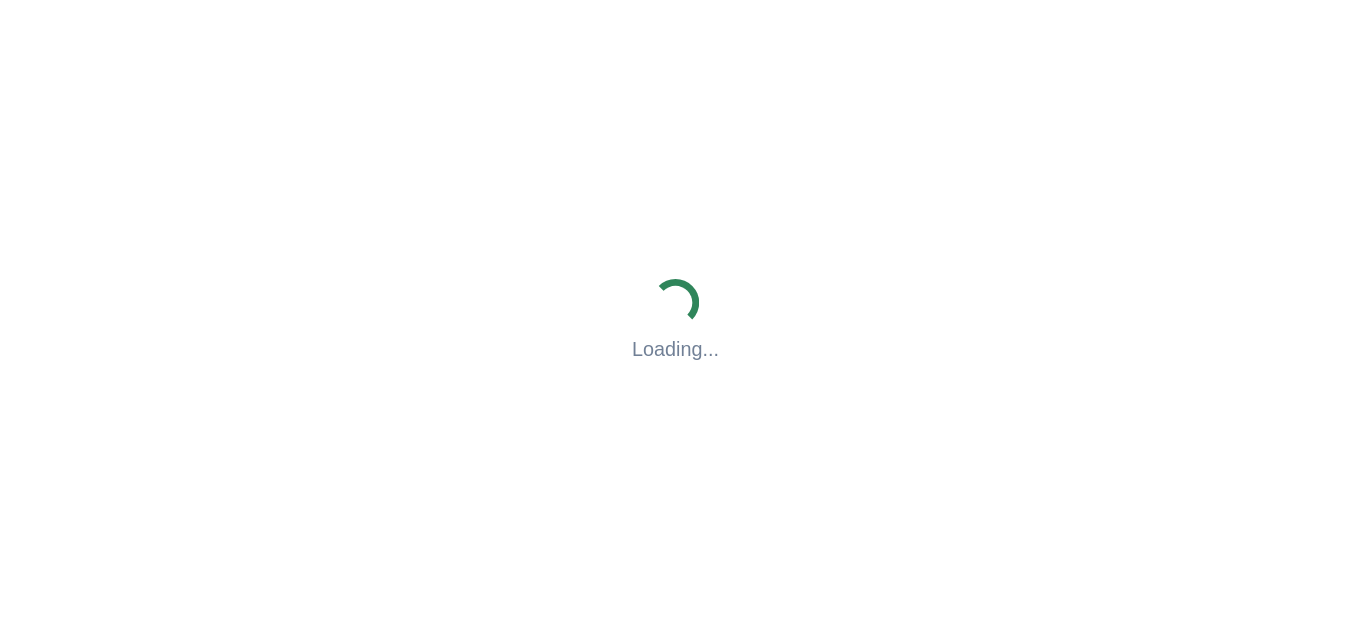 scroll, scrollTop: 0, scrollLeft: 0, axis: both 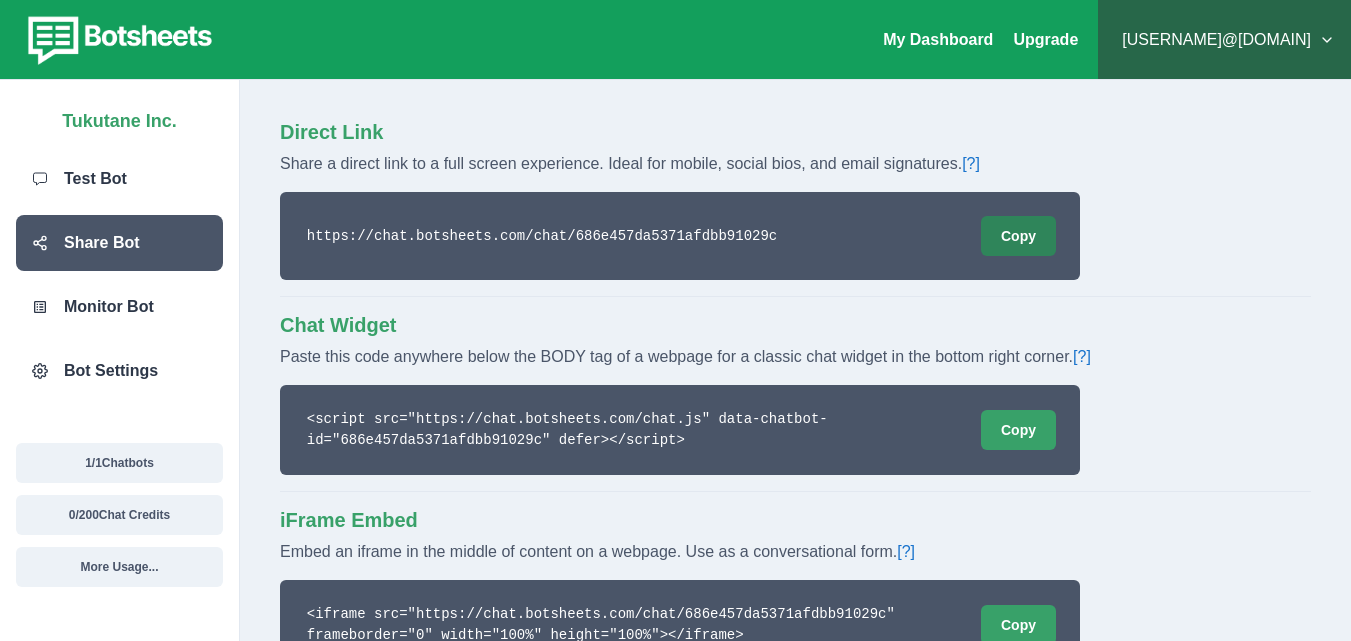 click on "Copy" at bounding box center [1018, 236] 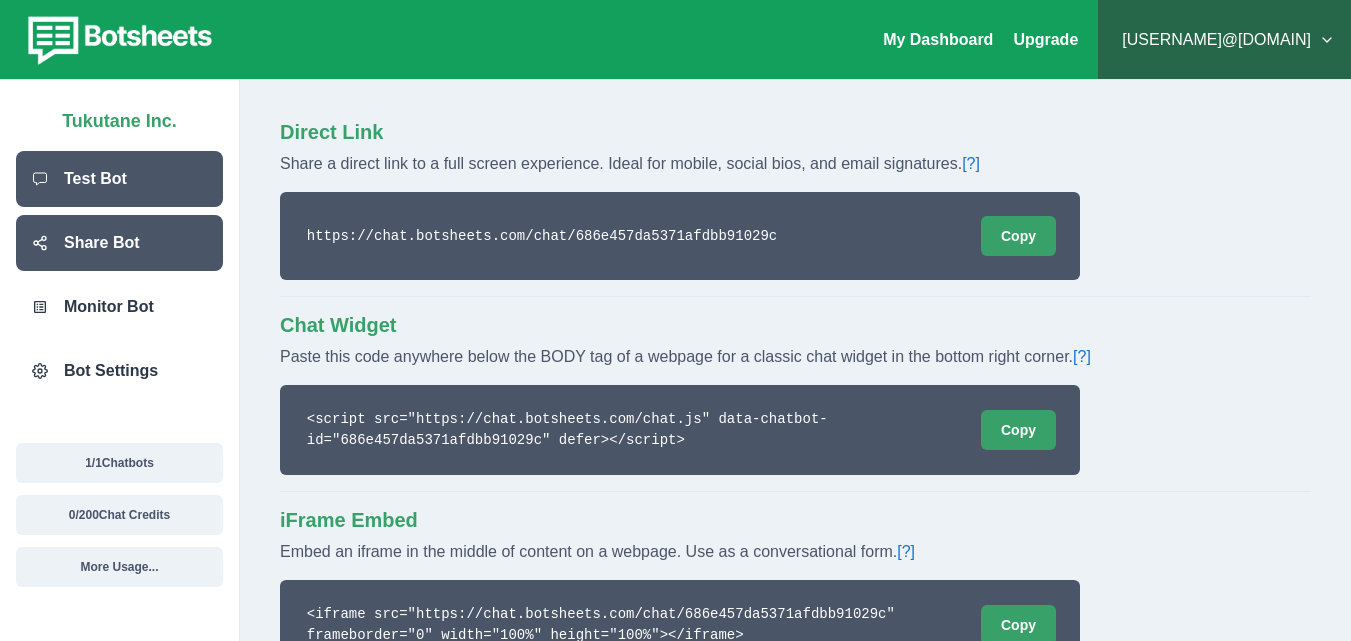 click on "Test Bot" at bounding box center [119, 179] 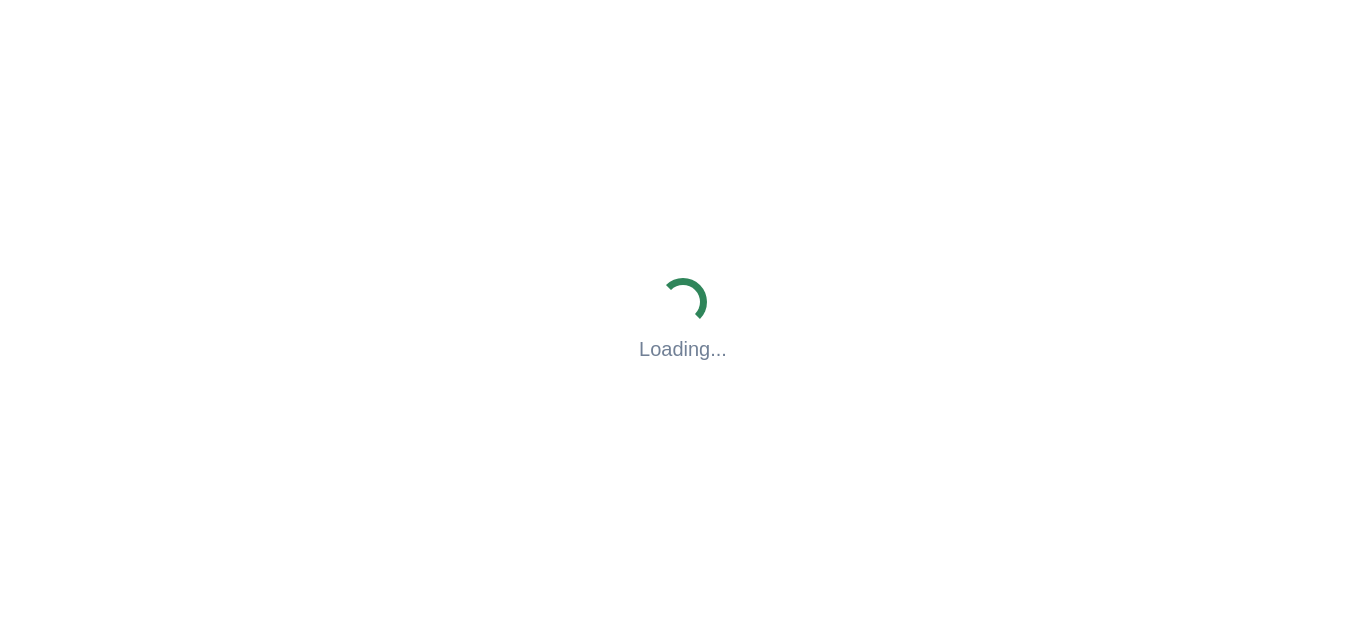 scroll, scrollTop: 0, scrollLeft: 0, axis: both 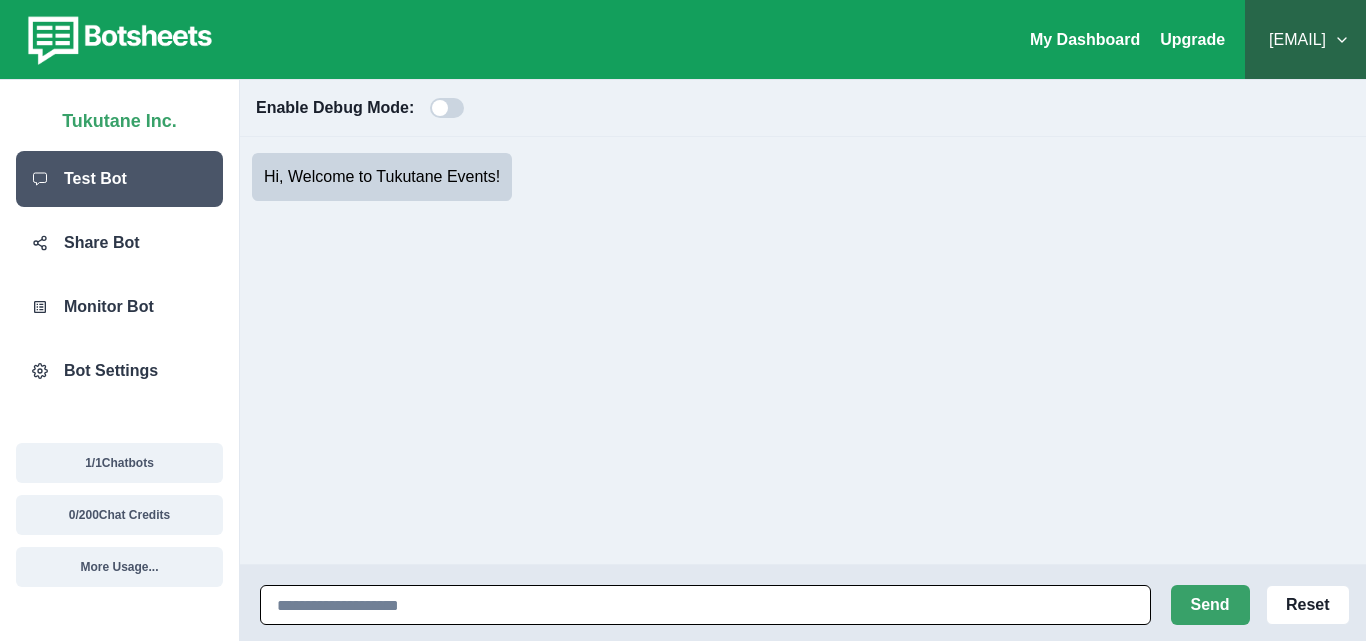 click at bounding box center [705, 605] 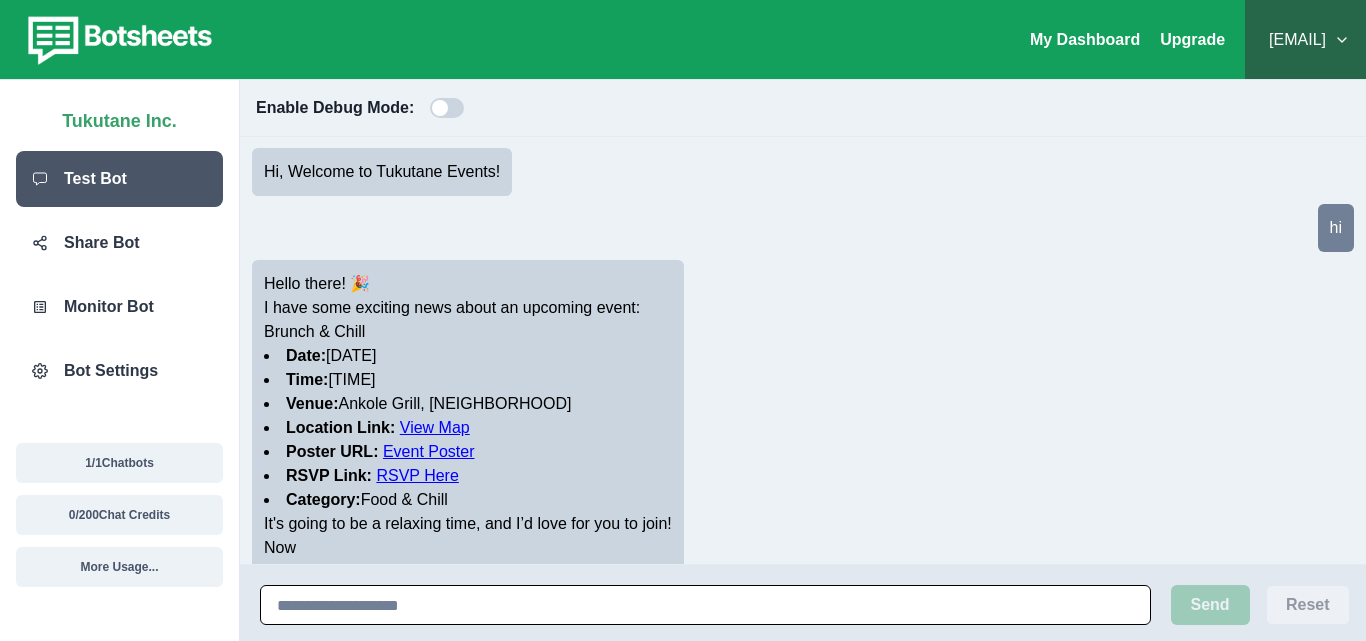 scroll, scrollTop: 29, scrollLeft: 0, axis: vertical 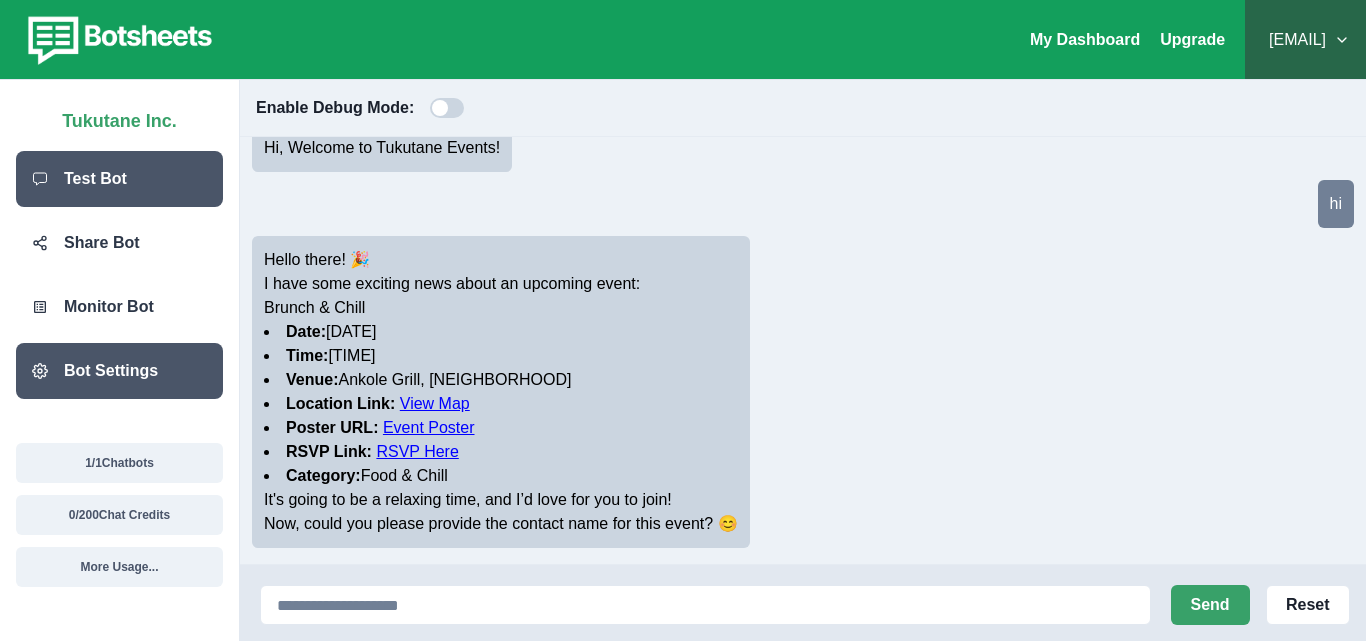 click on "Bot Settings" at bounding box center (119, 371) 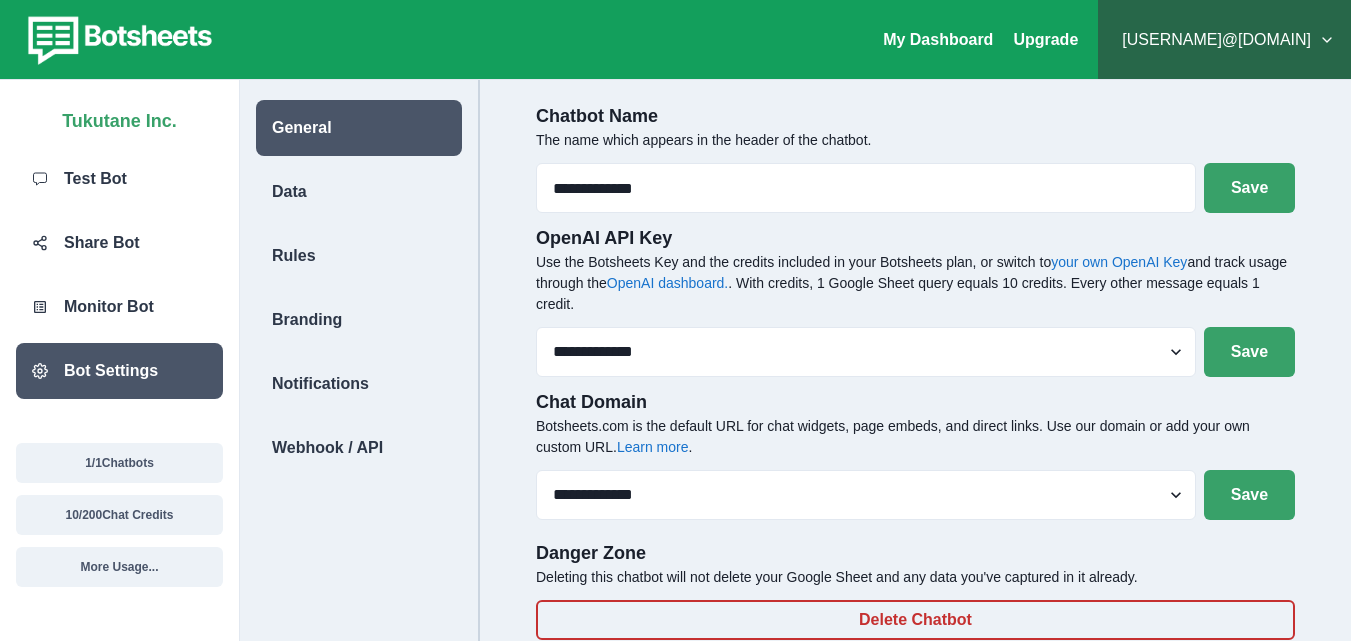 scroll, scrollTop: 0, scrollLeft: 0, axis: both 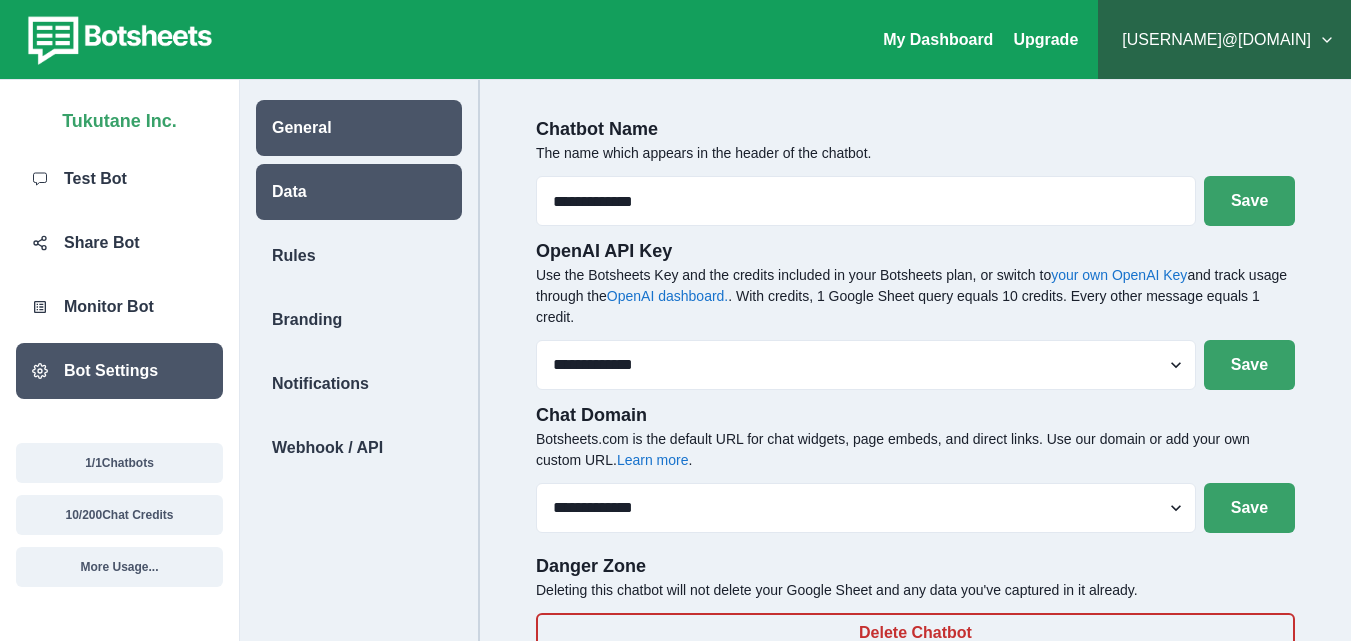 click on "Data" at bounding box center [289, 192] 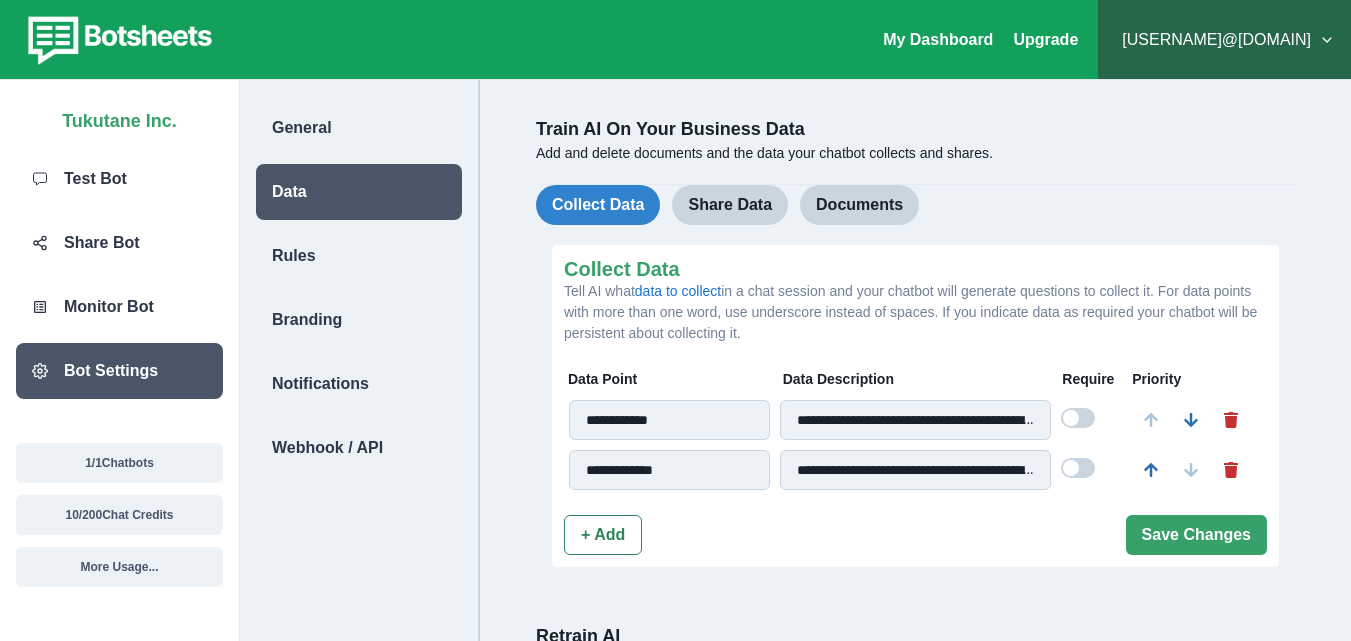 click at bounding box center [1078, 418] 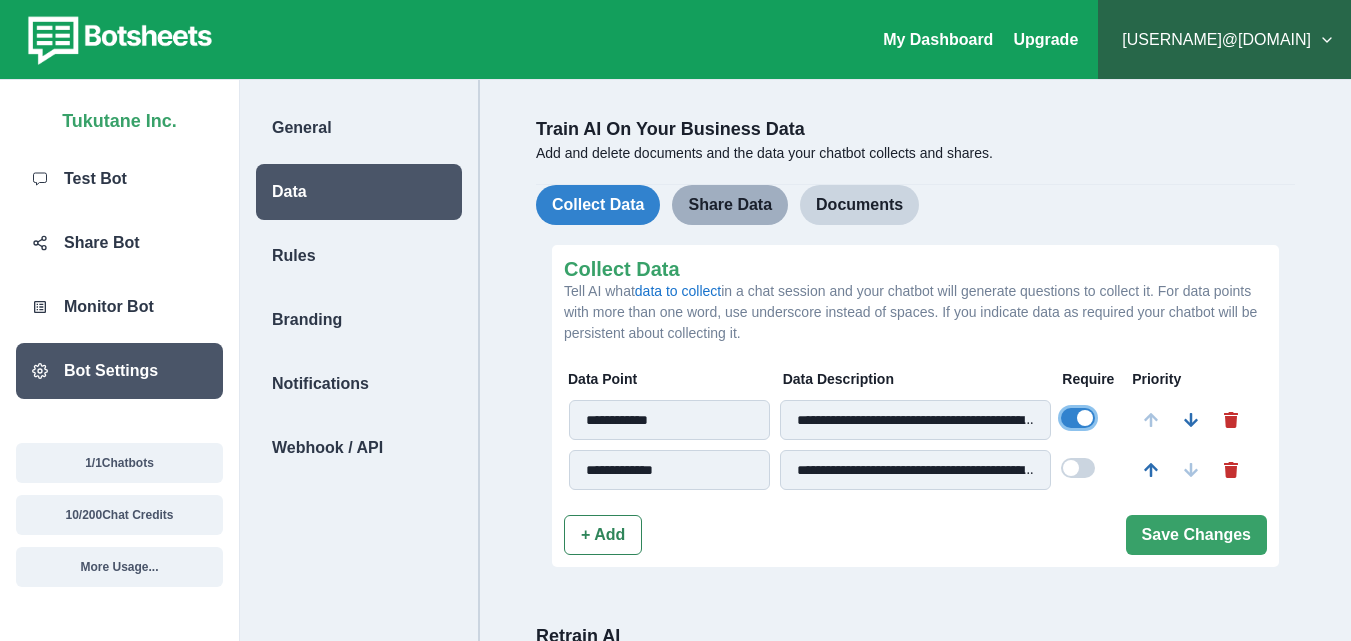 click on "Share Data" at bounding box center (730, 205) 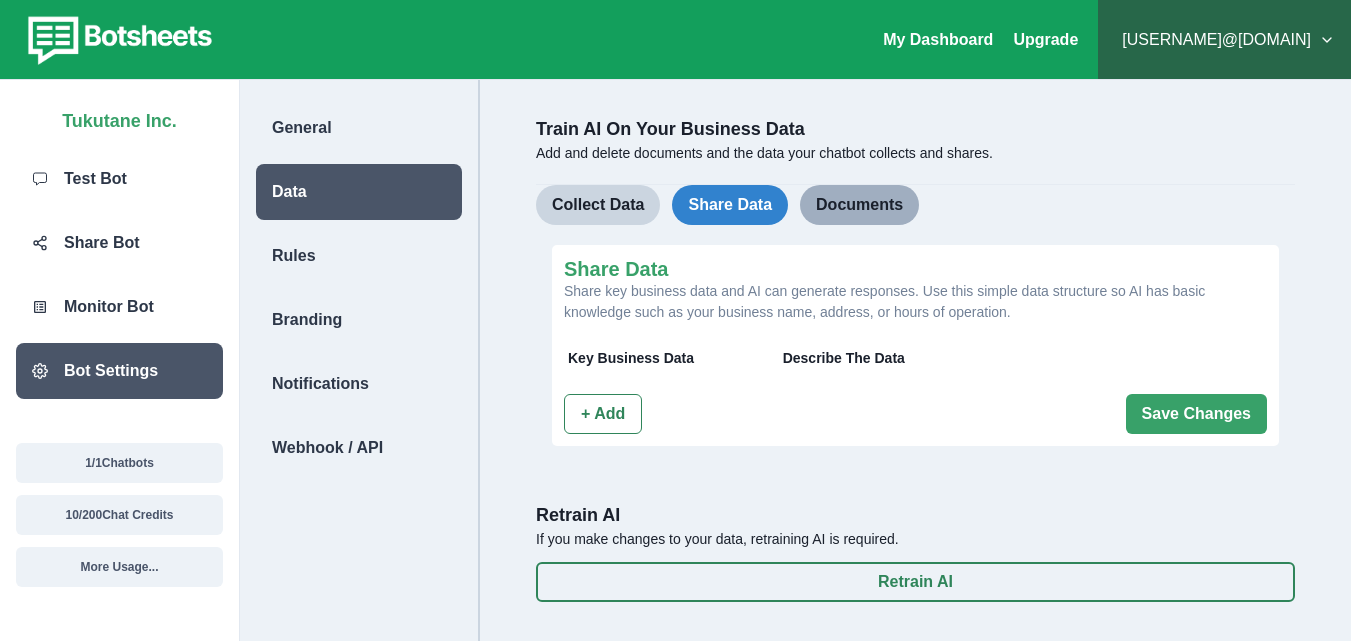 click on "Documents" at bounding box center [859, 205] 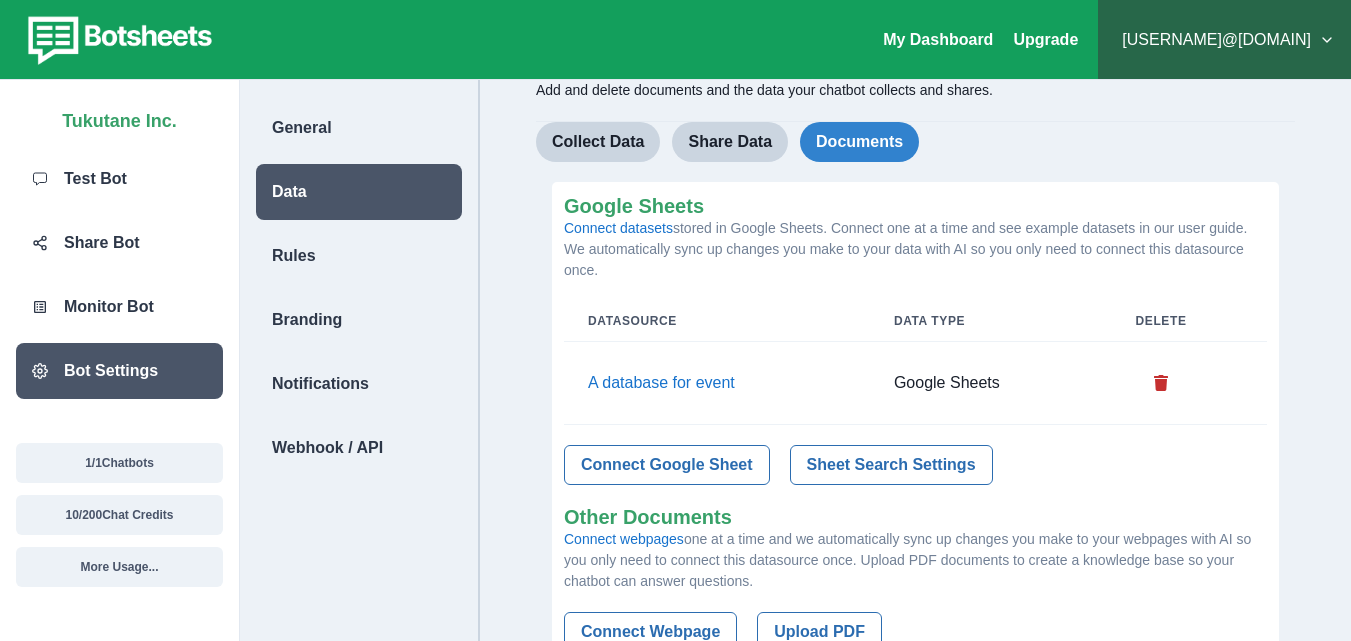 scroll, scrollTop: 0, scrollLeft: 0, axis: both 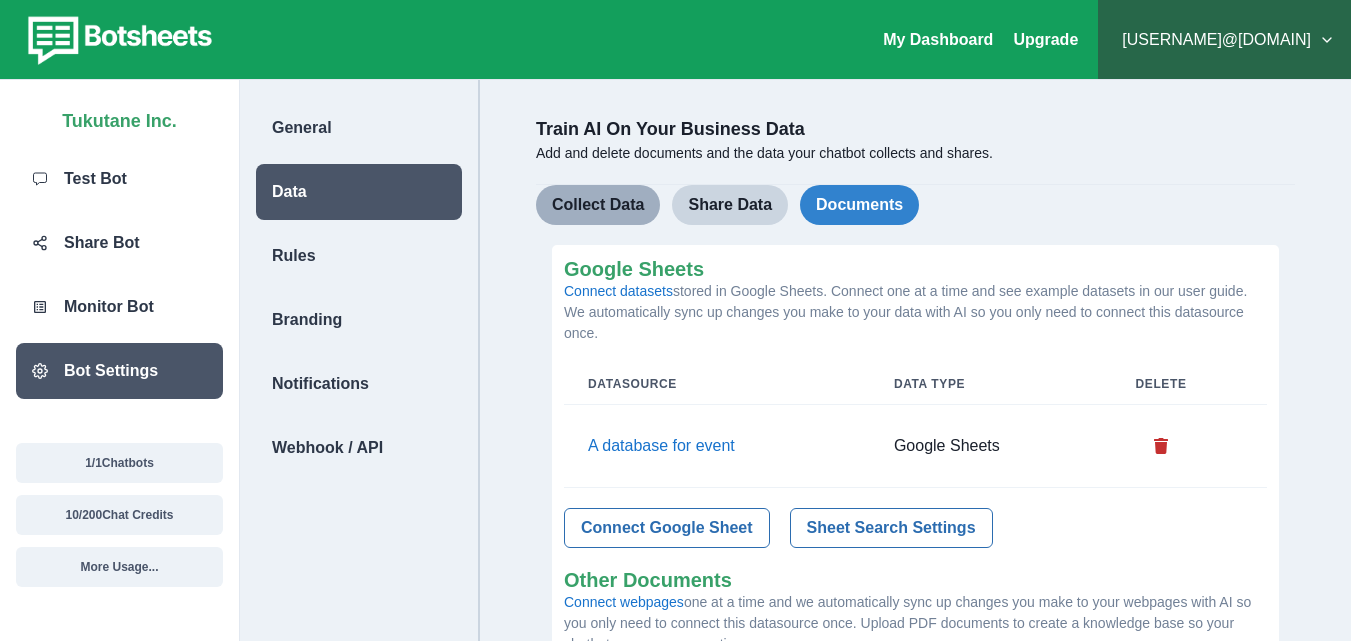 click on "Collect Data" at bounding box center (598, 205) 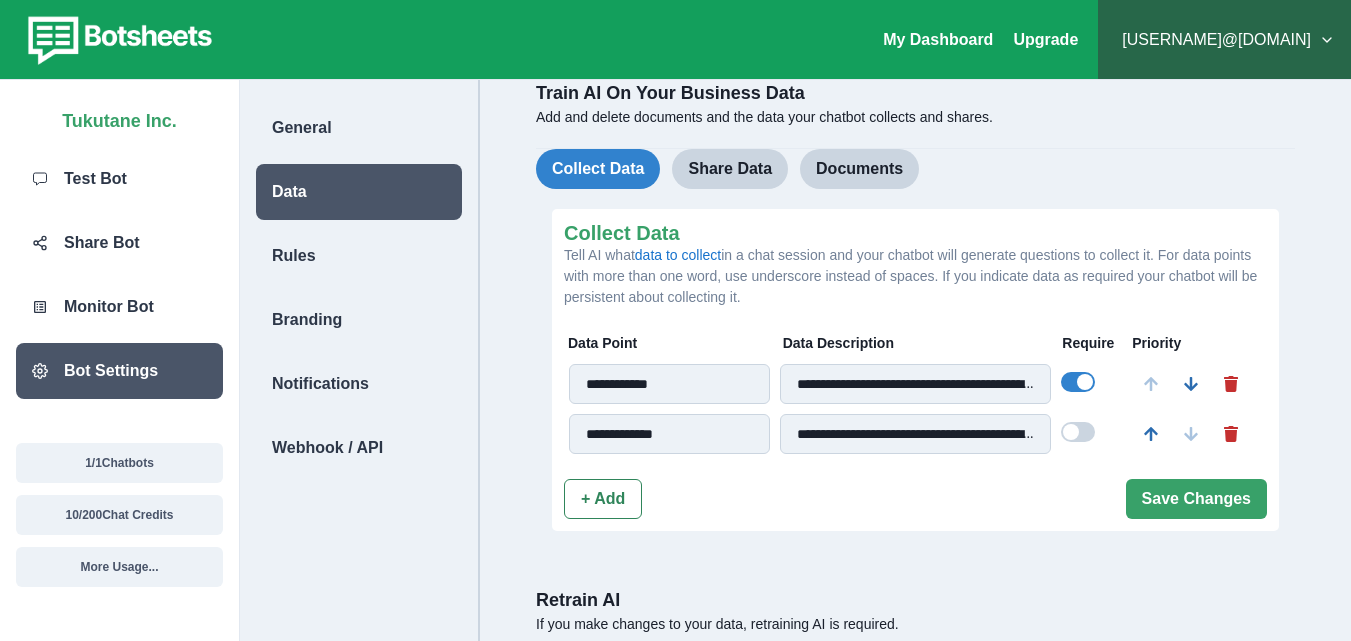 scroll, scrollTop: 0, scrollLeft: 0, axis: both 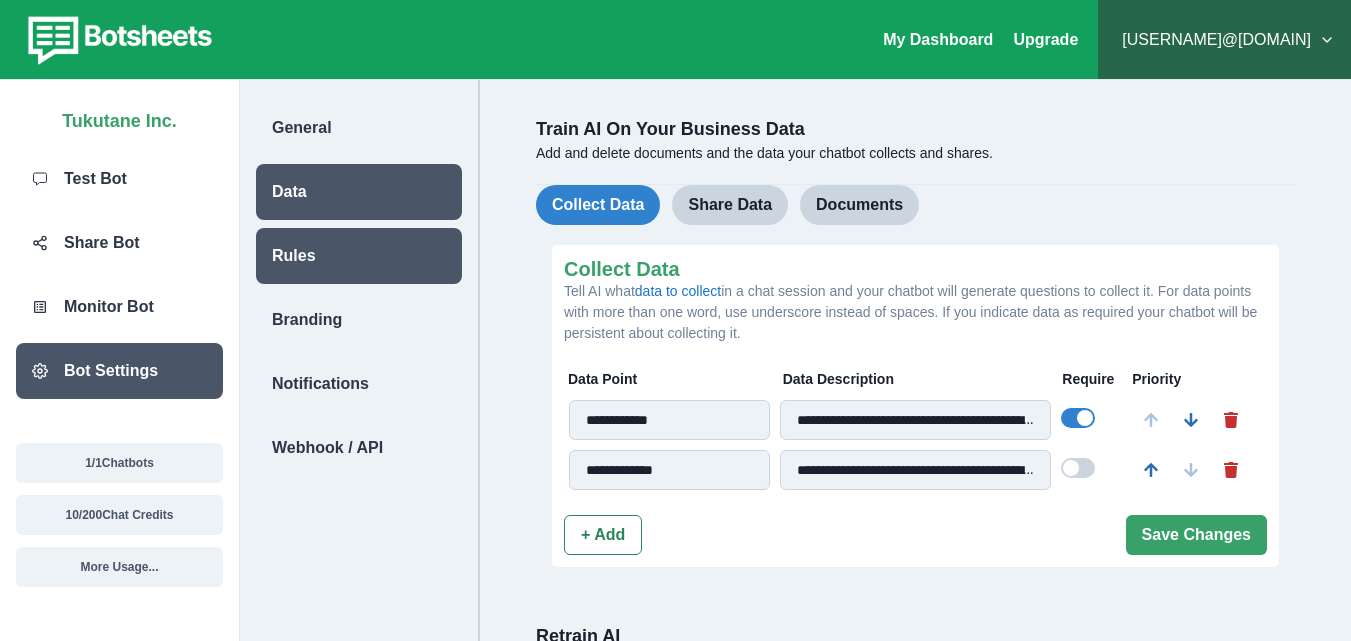 click on "Rules" at bounding box center [359, 128] 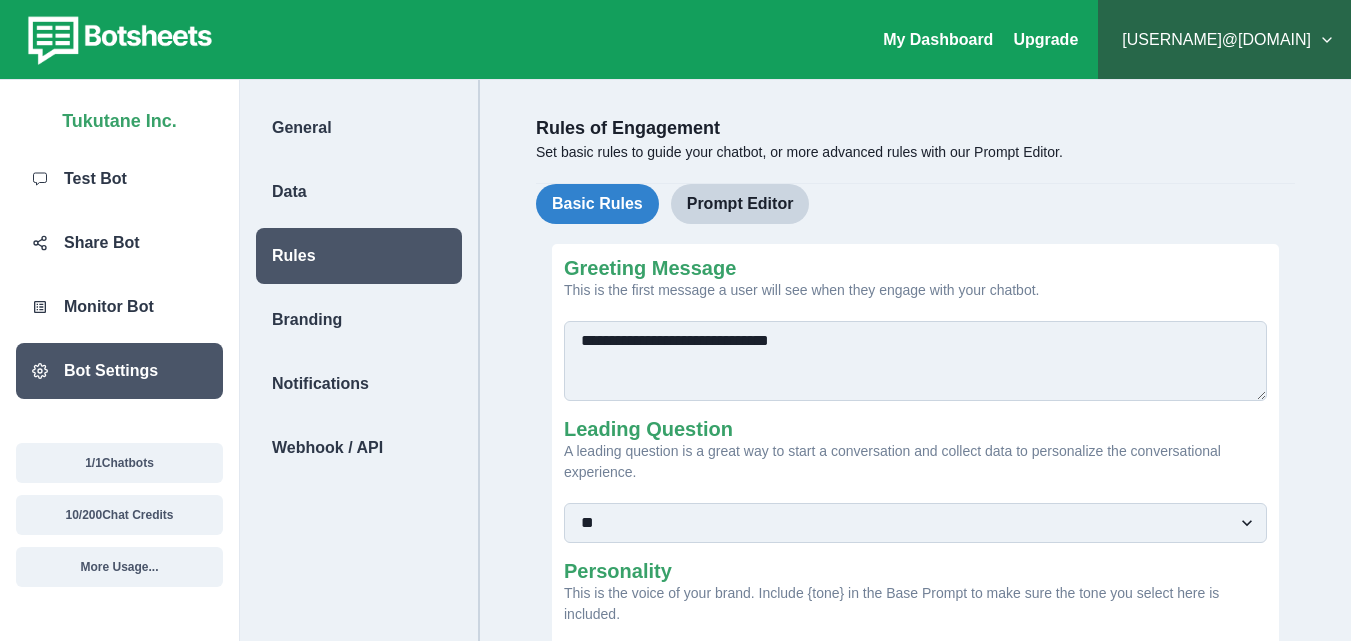 scroll, scrollTop: 0, scrollLeft: 0, axis: both 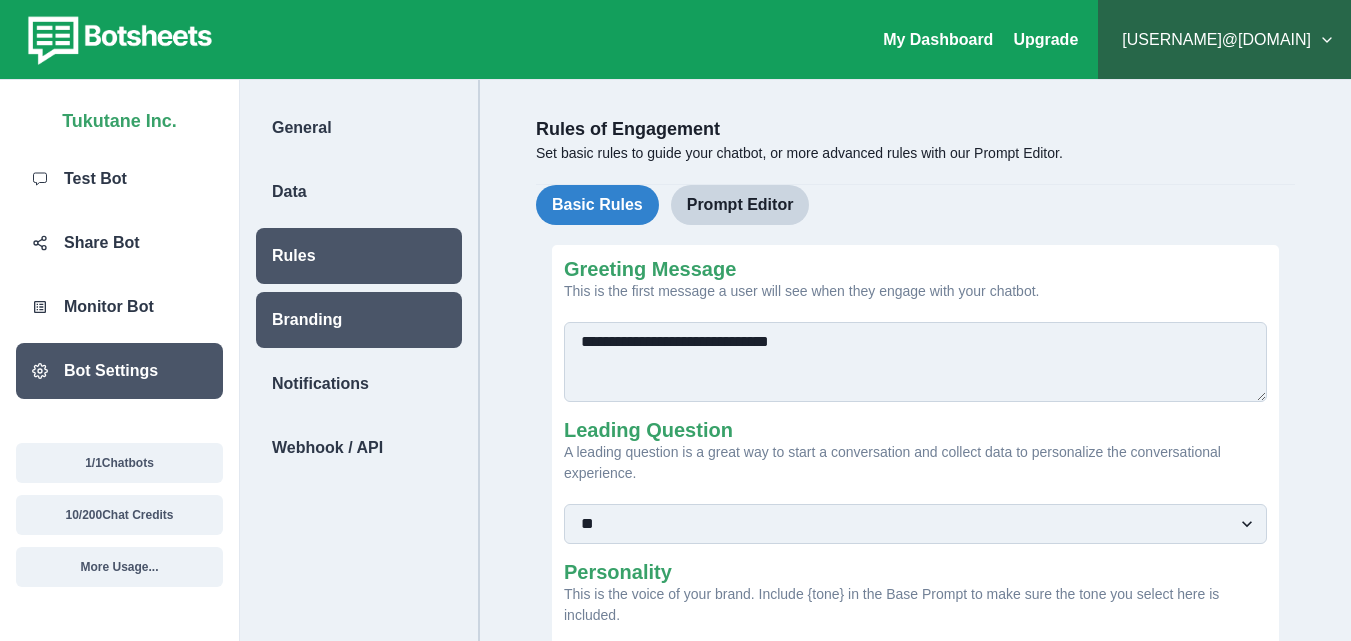 click on "Branding" at bounding box center [359, 128] 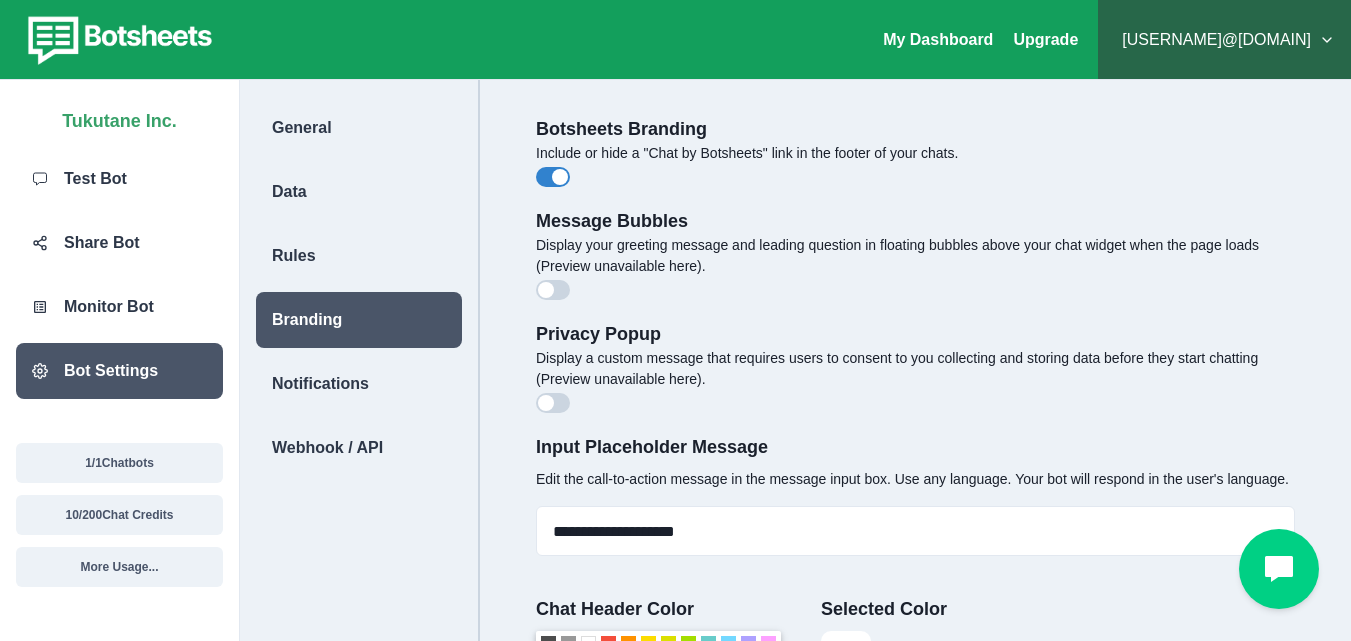click at bounding box center (560, 177) 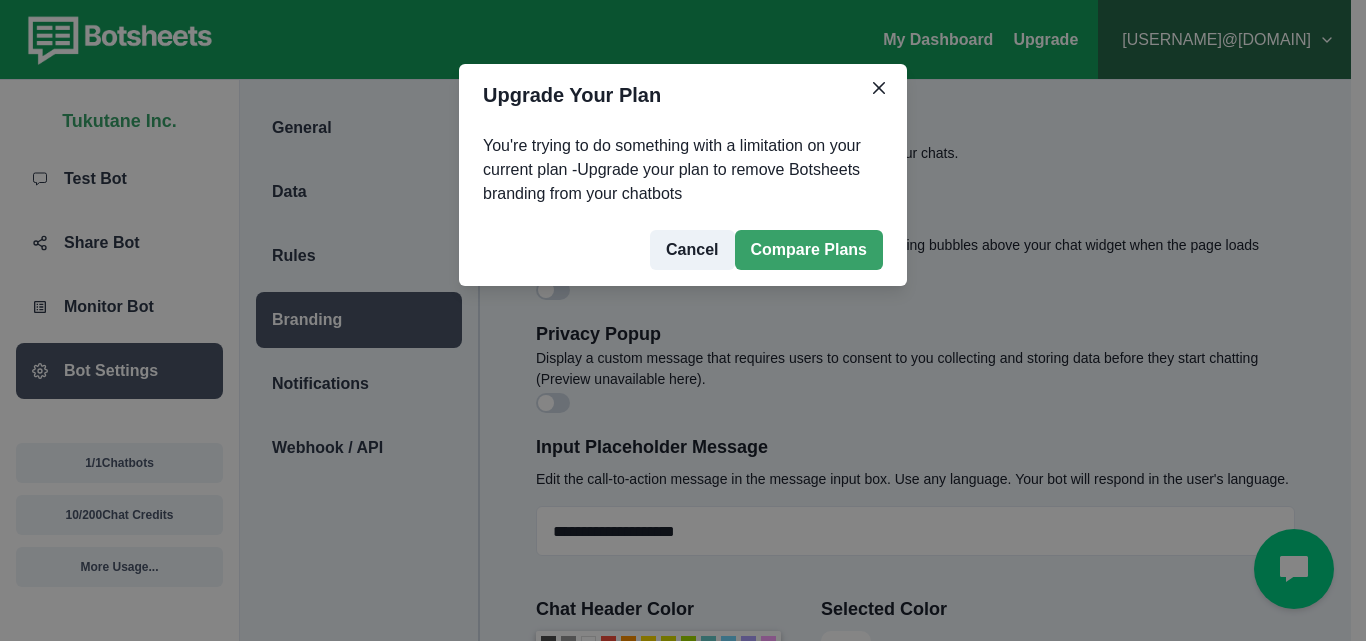 click on "Cancel" at bounding box center (692, 250) 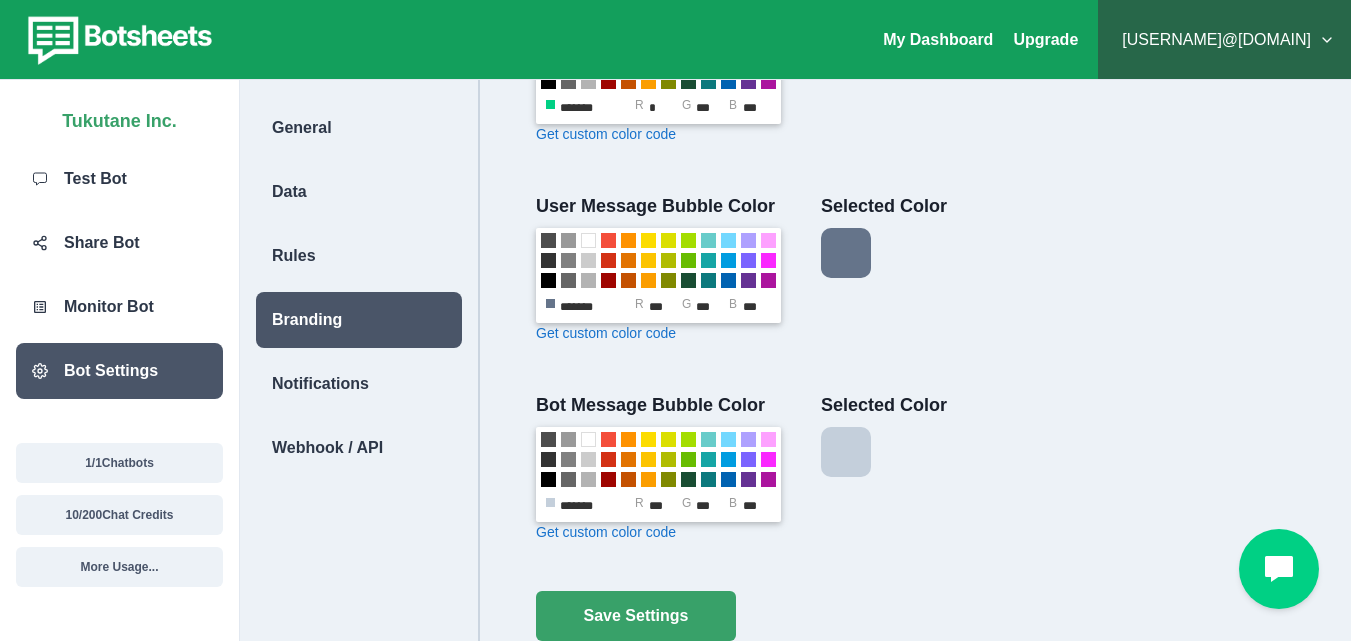 scroll, scrollTop: 1056, scrollLeft: 0, axis: vertical 